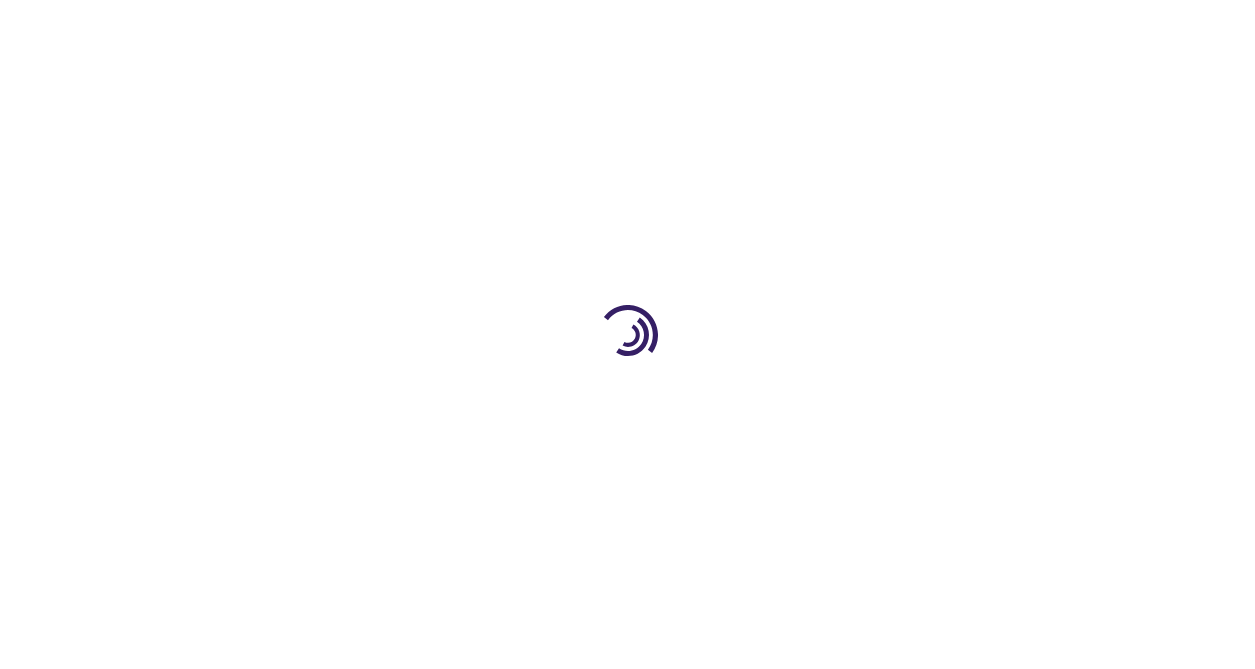 scroll, scrollTop: 0, scrollLeft: 0, axis: both 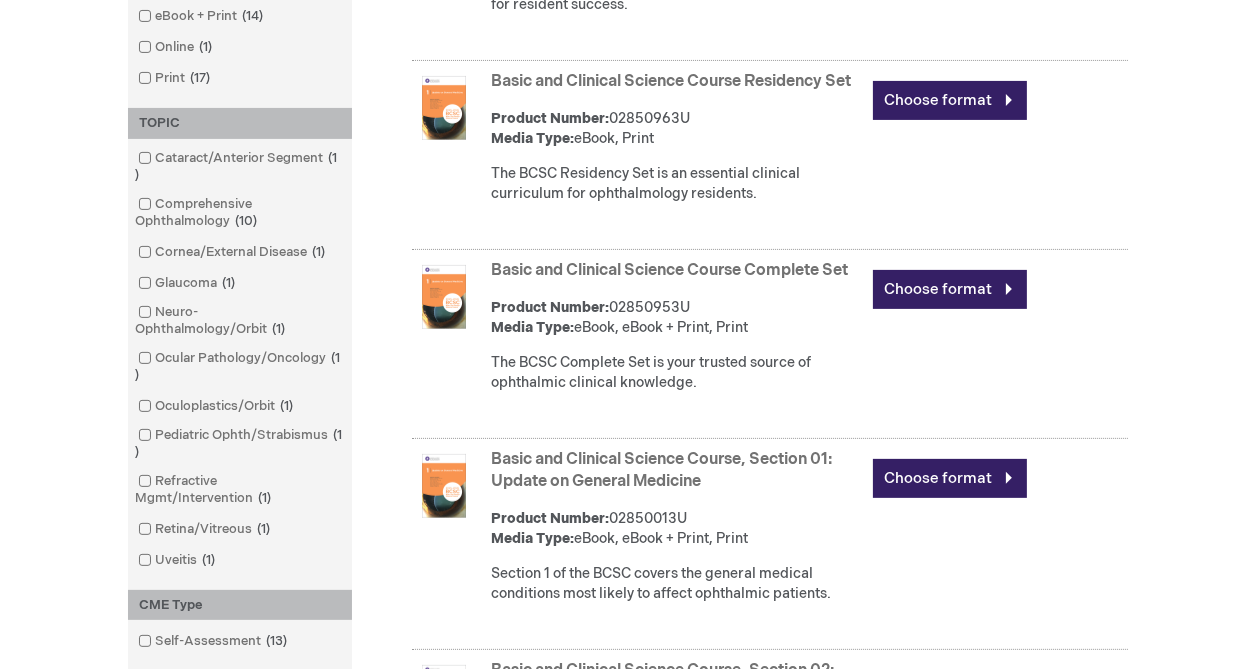 click on "Basic and Clinical Science Course Complete Set" at bounding box center [670, 270] 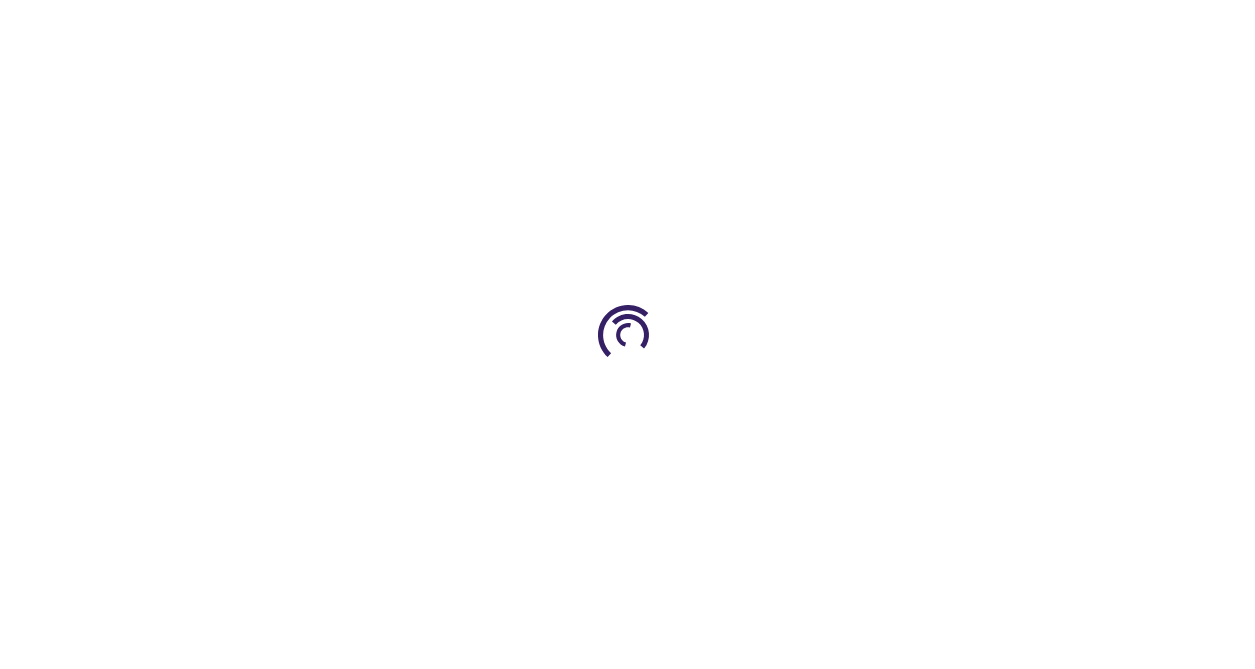type on "0" 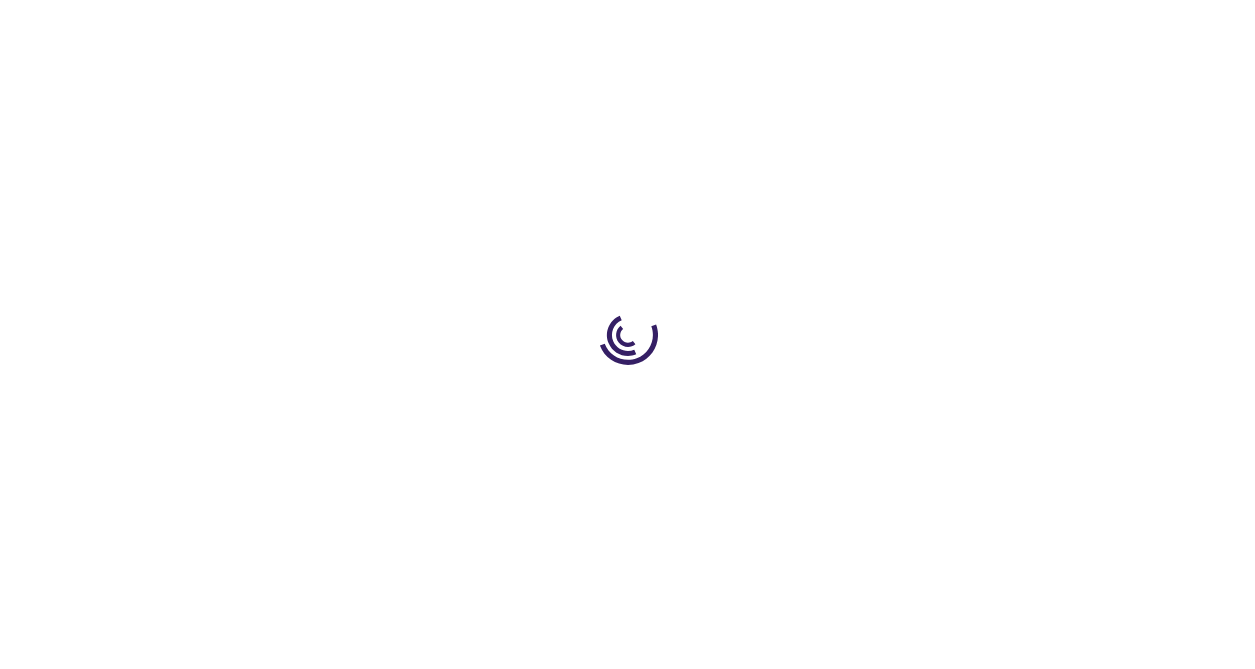 type on "0" 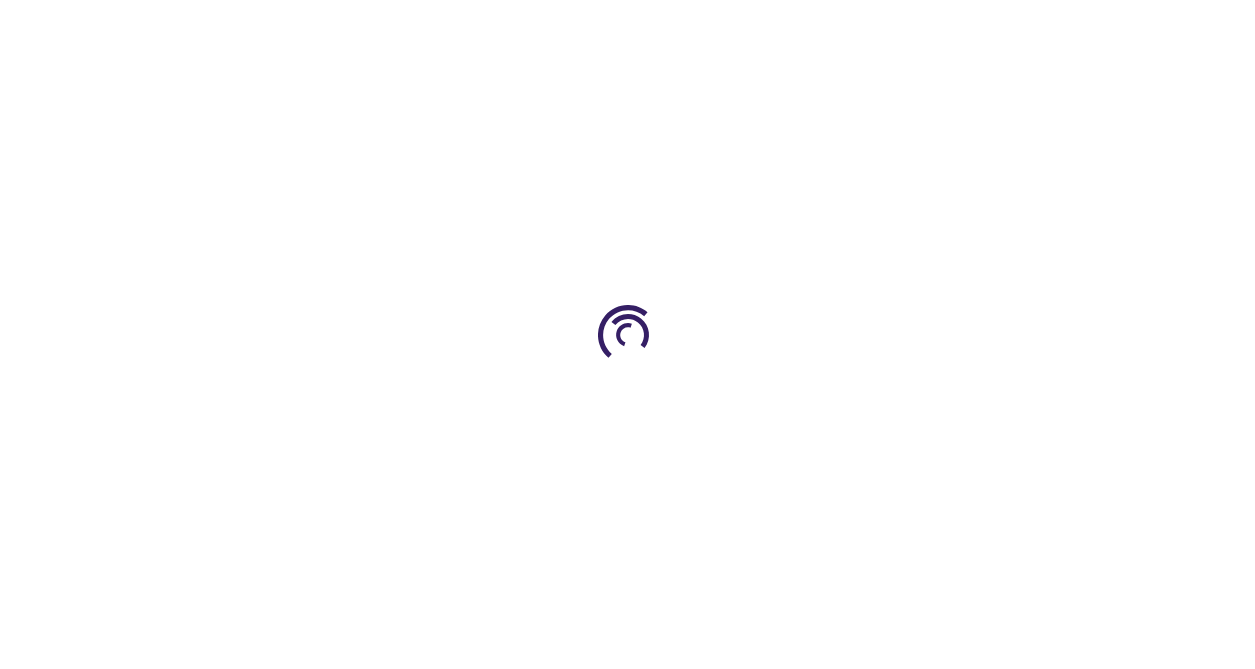 type on "0" 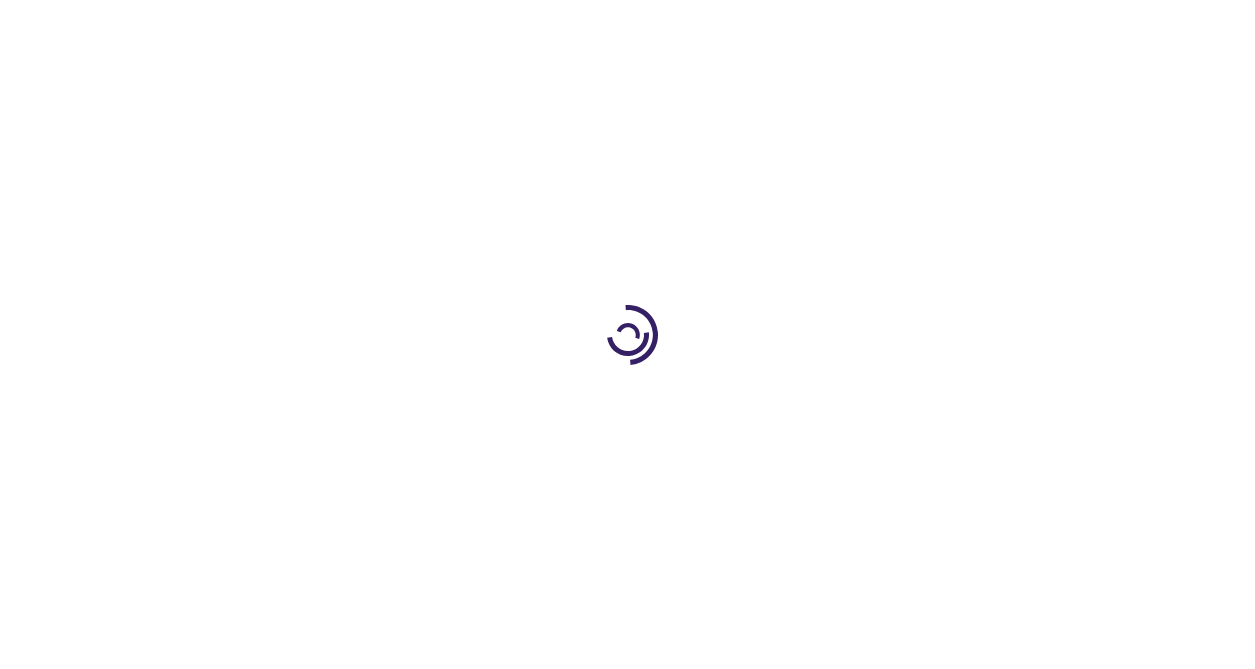 scroll, scrollTop: 0, scrollLeft: 0, axis: both 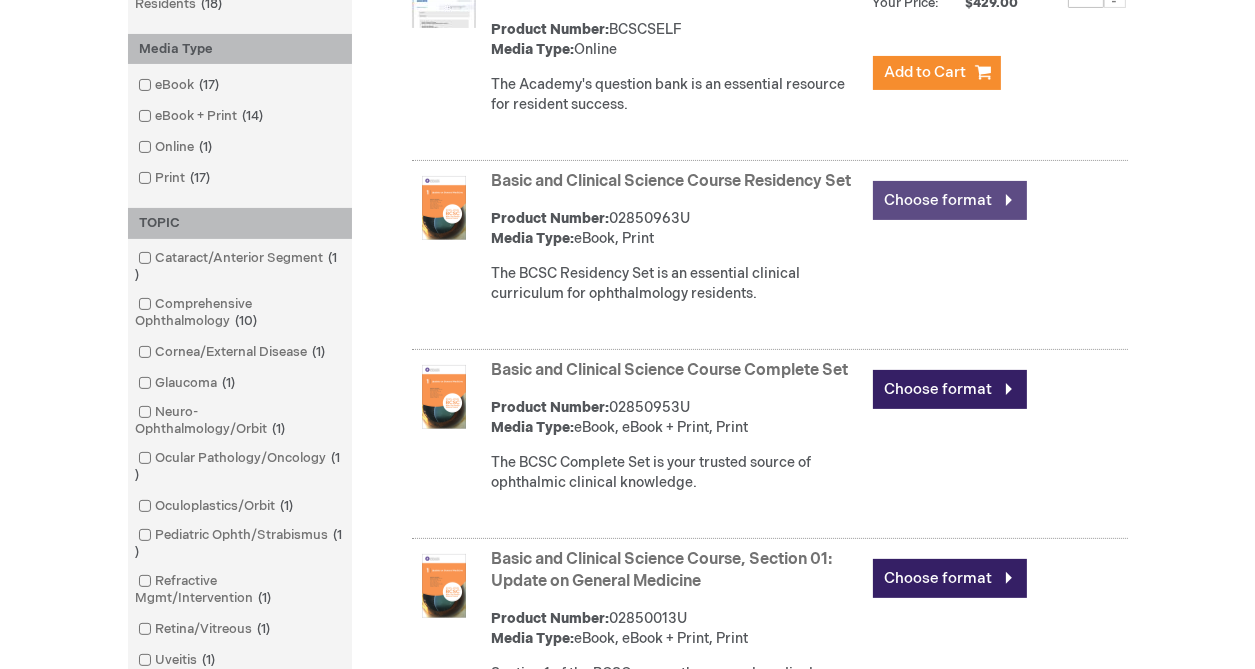 click on "Choose format" at bounding box center [950, 200] 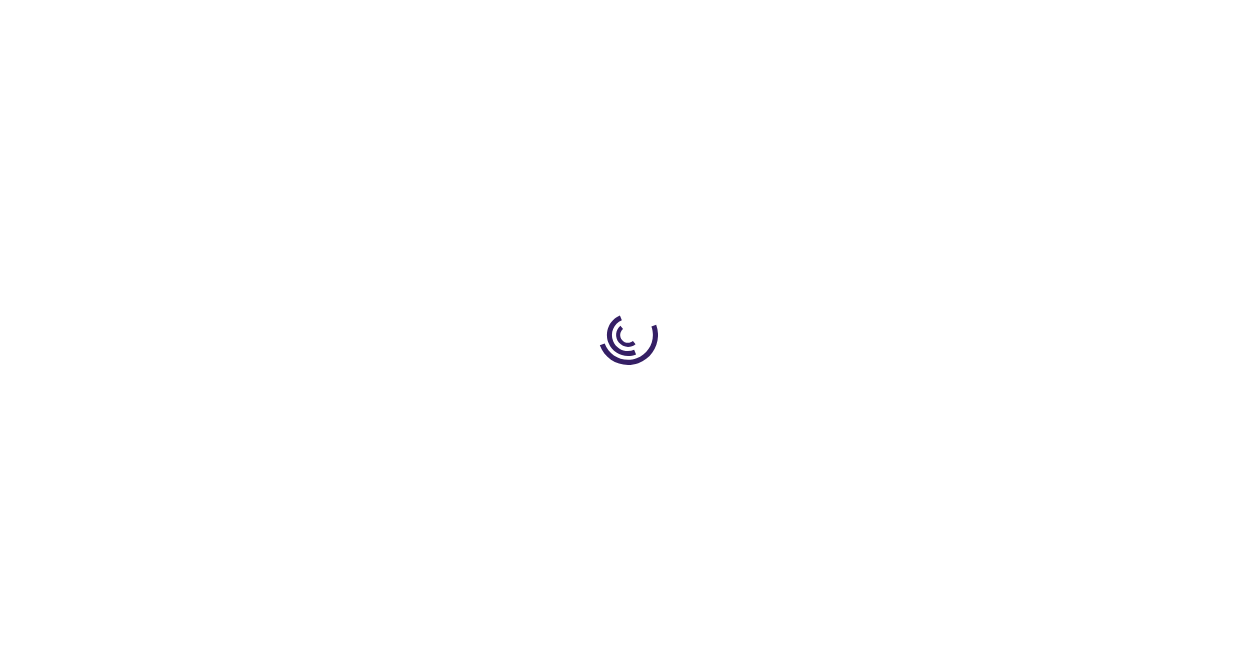 scroll, scrollTop: 0, scrollLeft: 0, axis: both 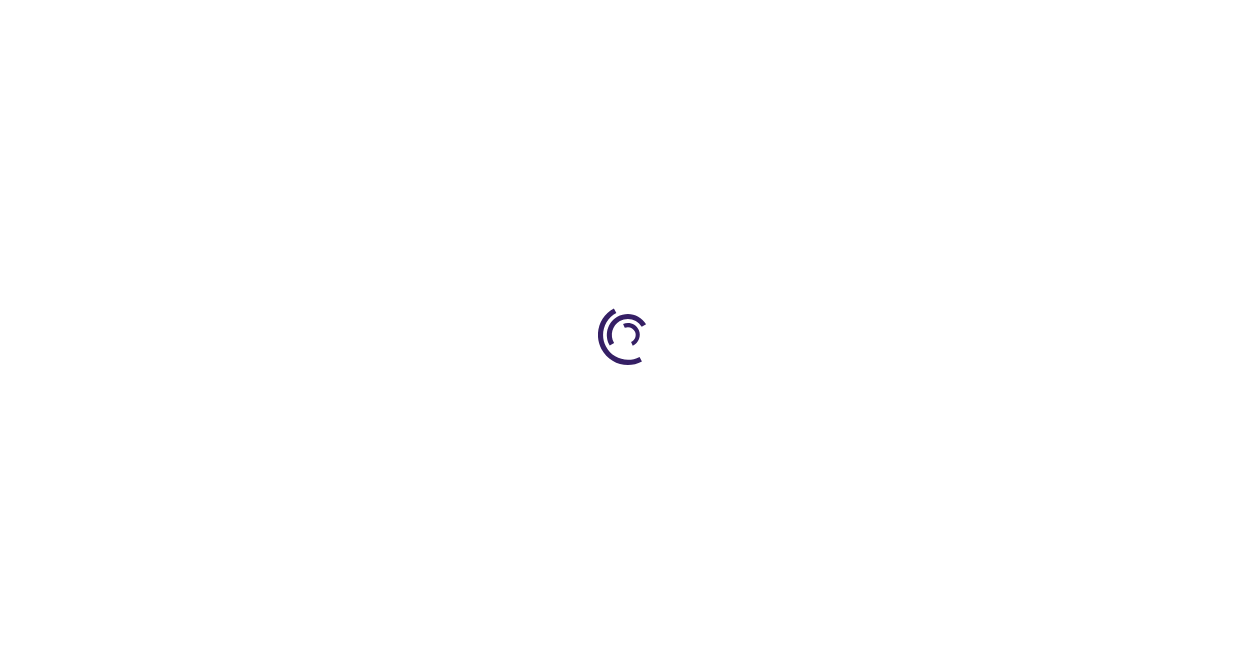 type on "0" 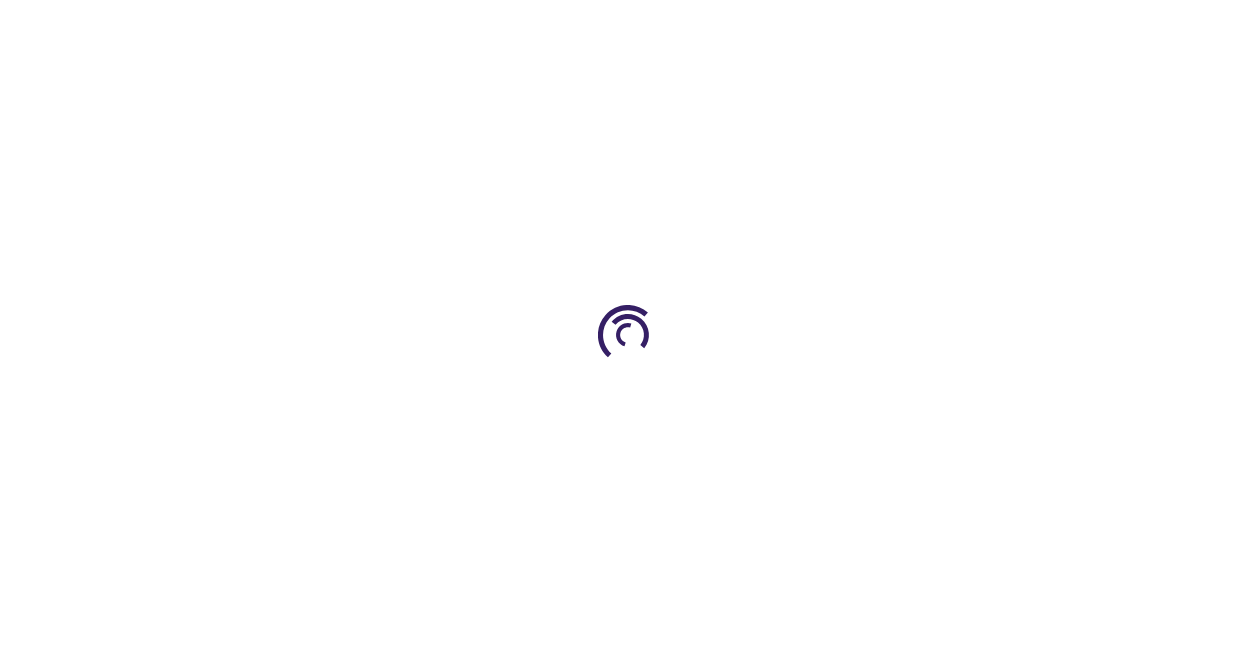 type on "0" 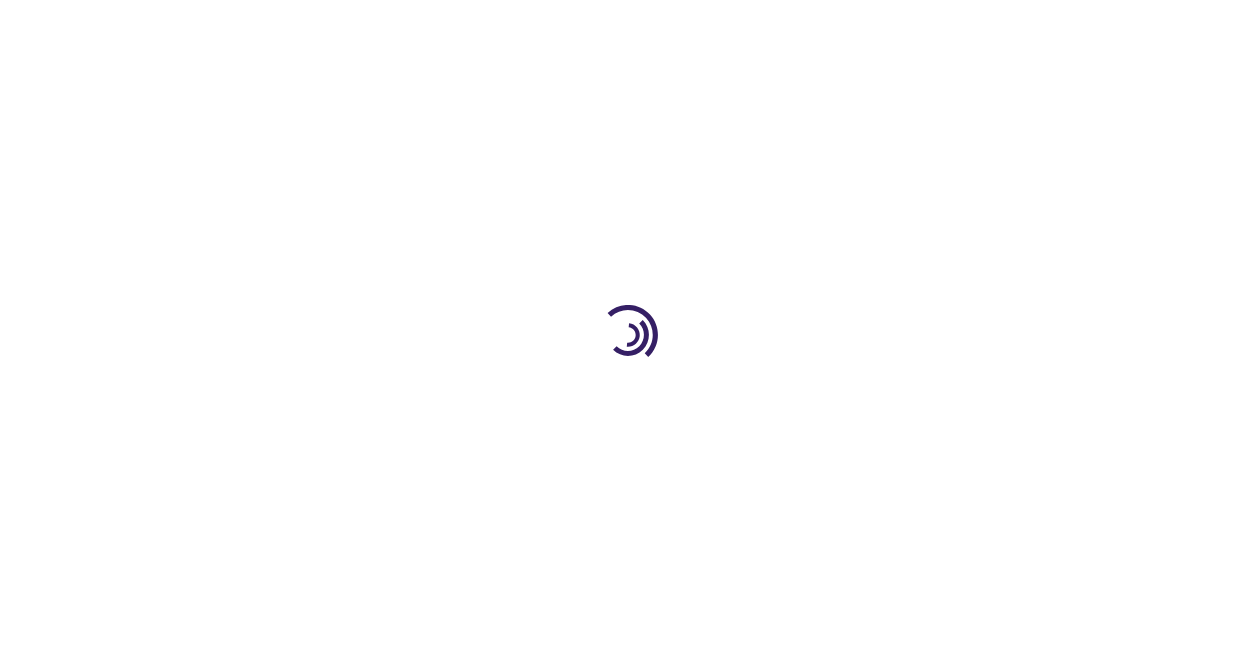 scroll, scrollTop: 0, scrollLeft: 0, axis: both 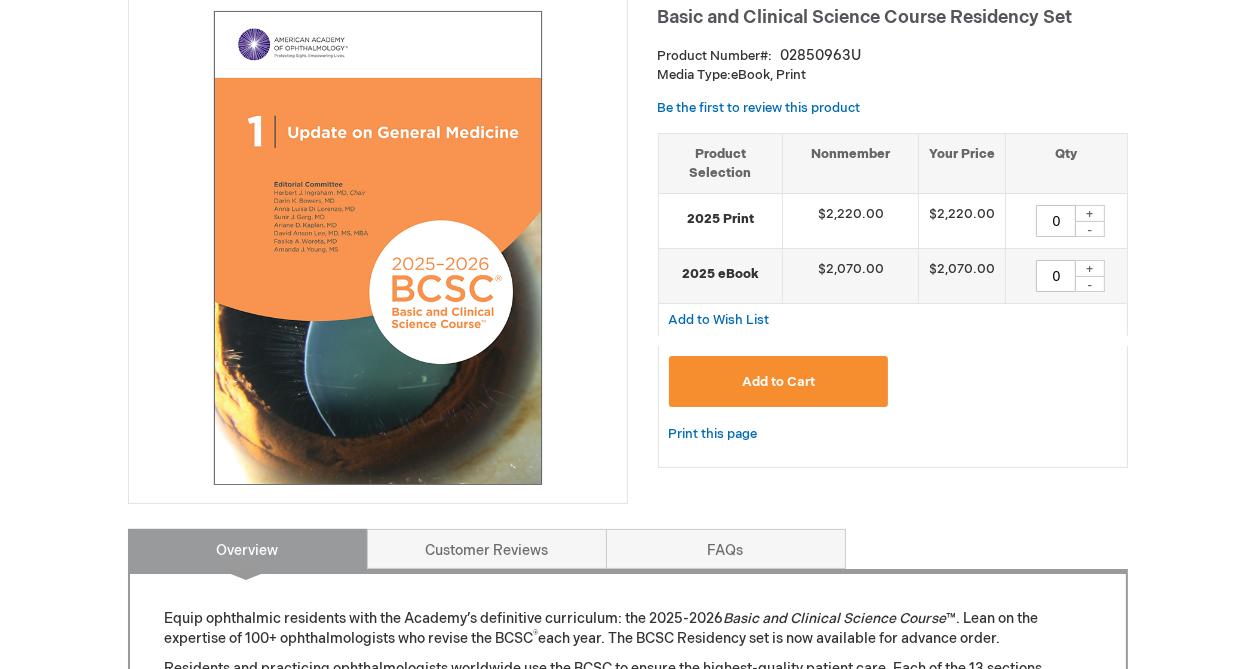 click on "+" at bounding box center [1090, 213] 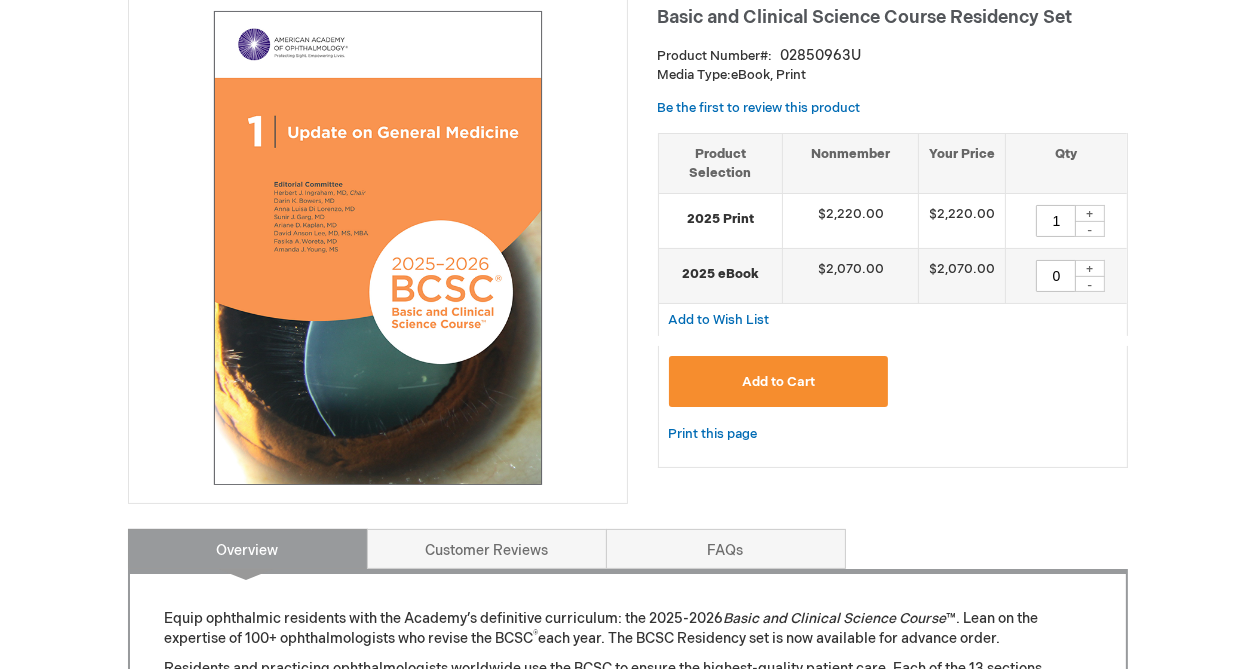 click on "Add to Cart" at bounding box center (778, 382) 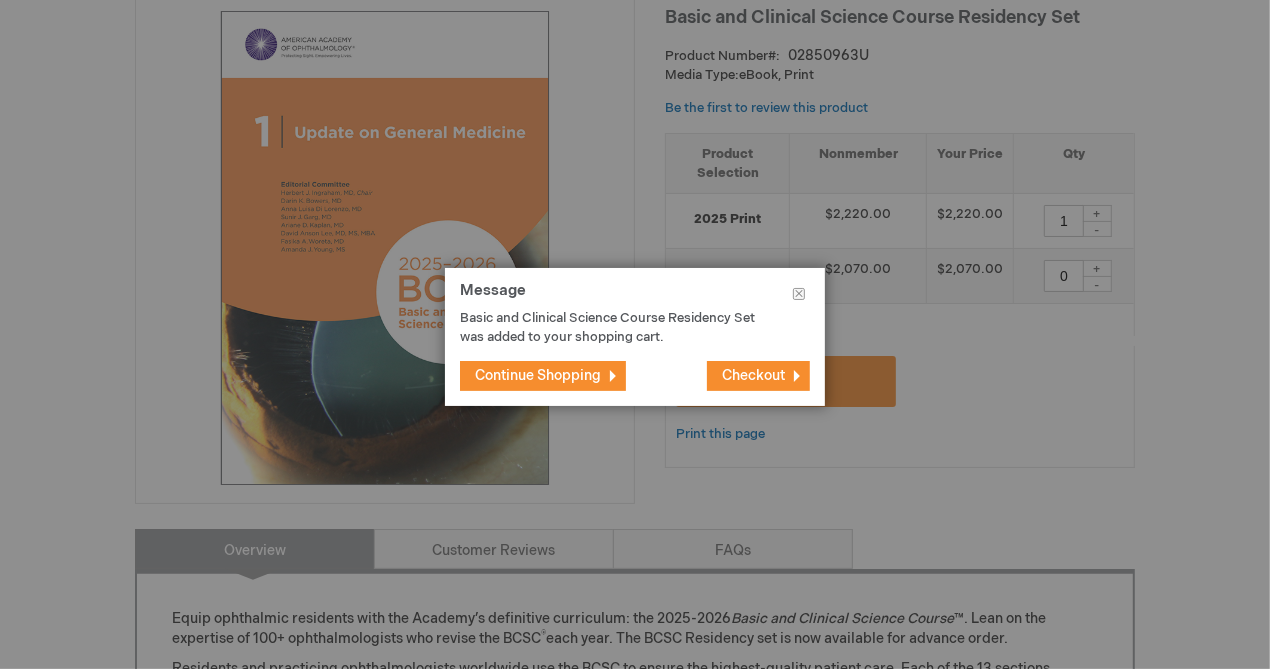 click on "Checkout" at bounding box center (753, 375) 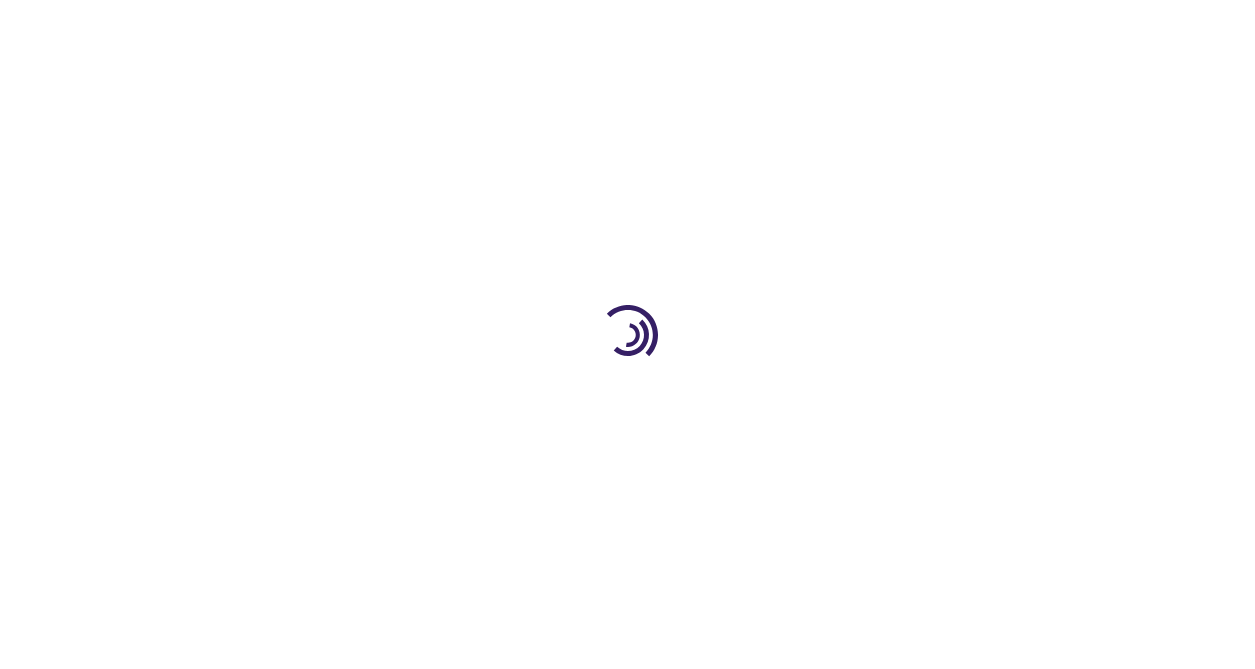 scroll, scrollTop: 0, scrollLeft: 0, axis: both 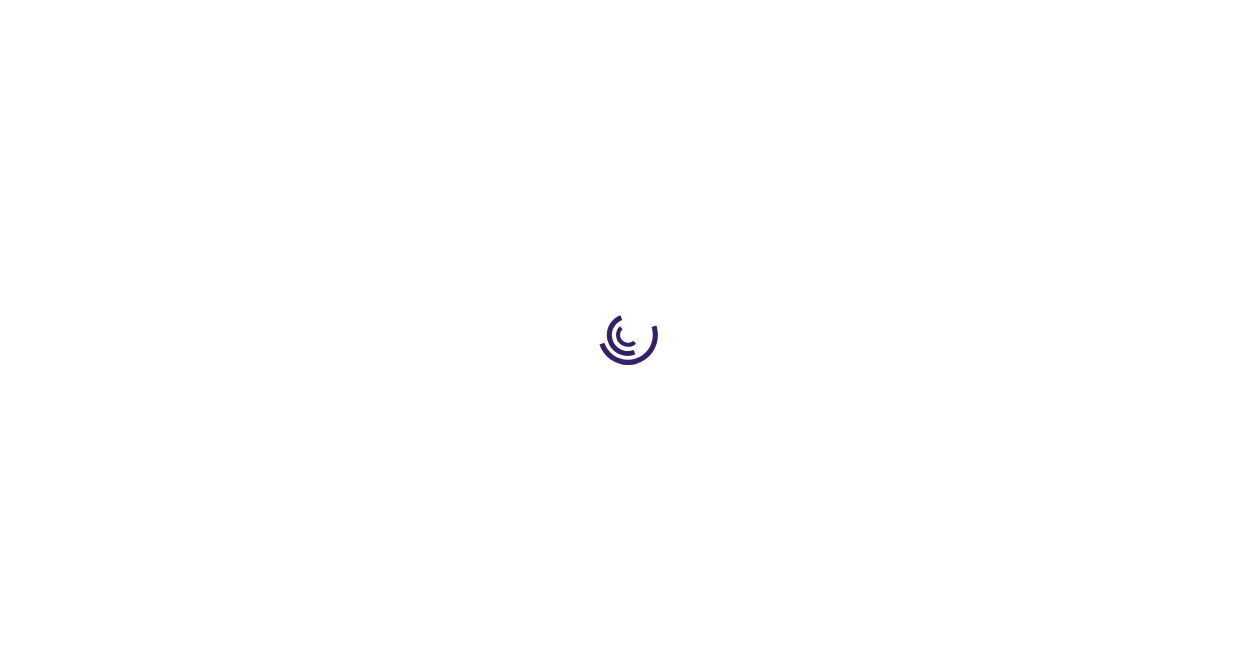 select on "[COUNTRY_CODE]" 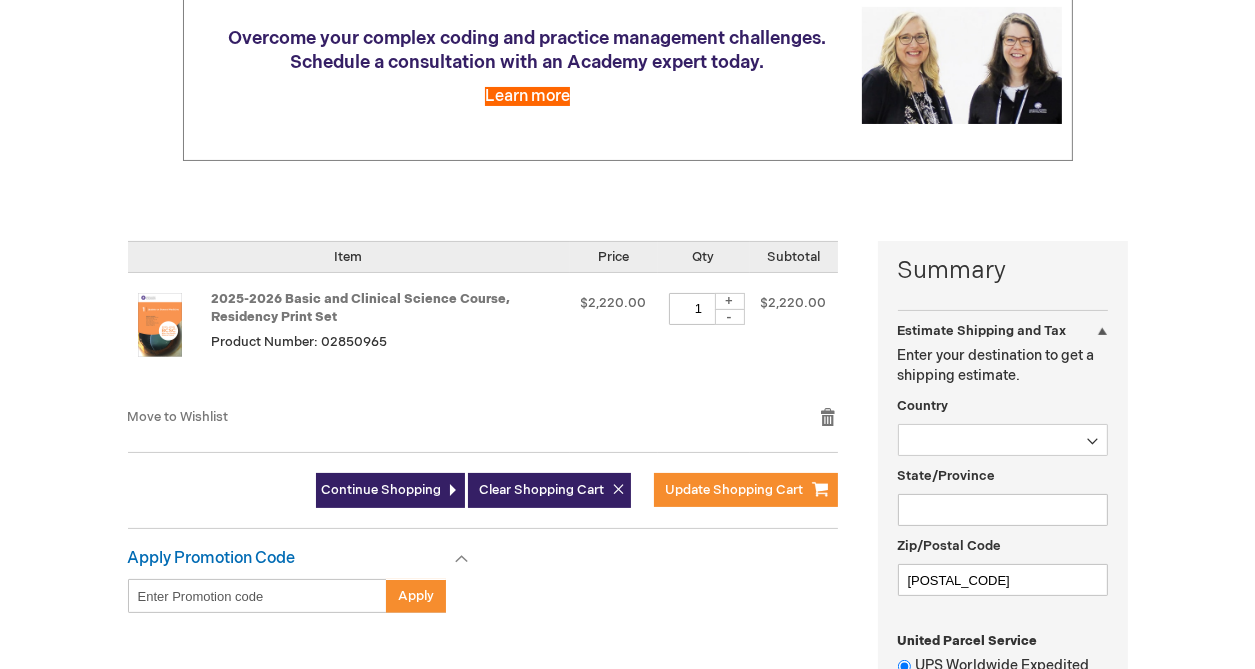 scroll, scrollTop: 300, scrollLeft: 0, axis: vertical 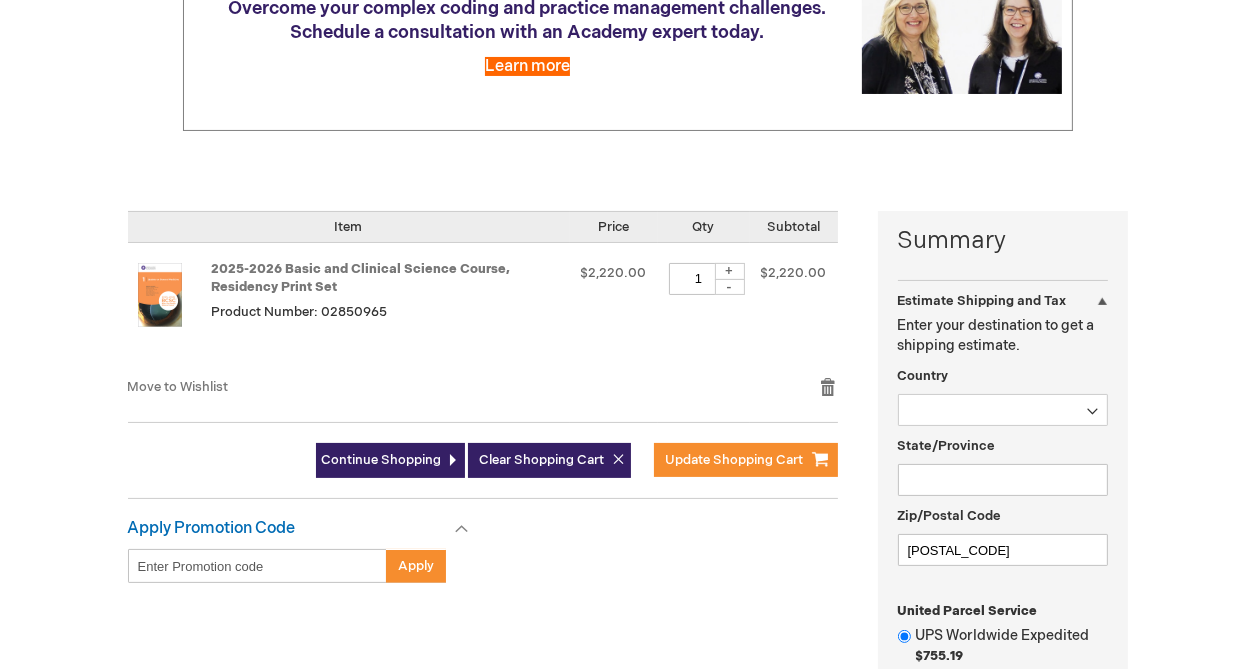 click on "Apply Promotion Code" at bounding box center (212, 528) 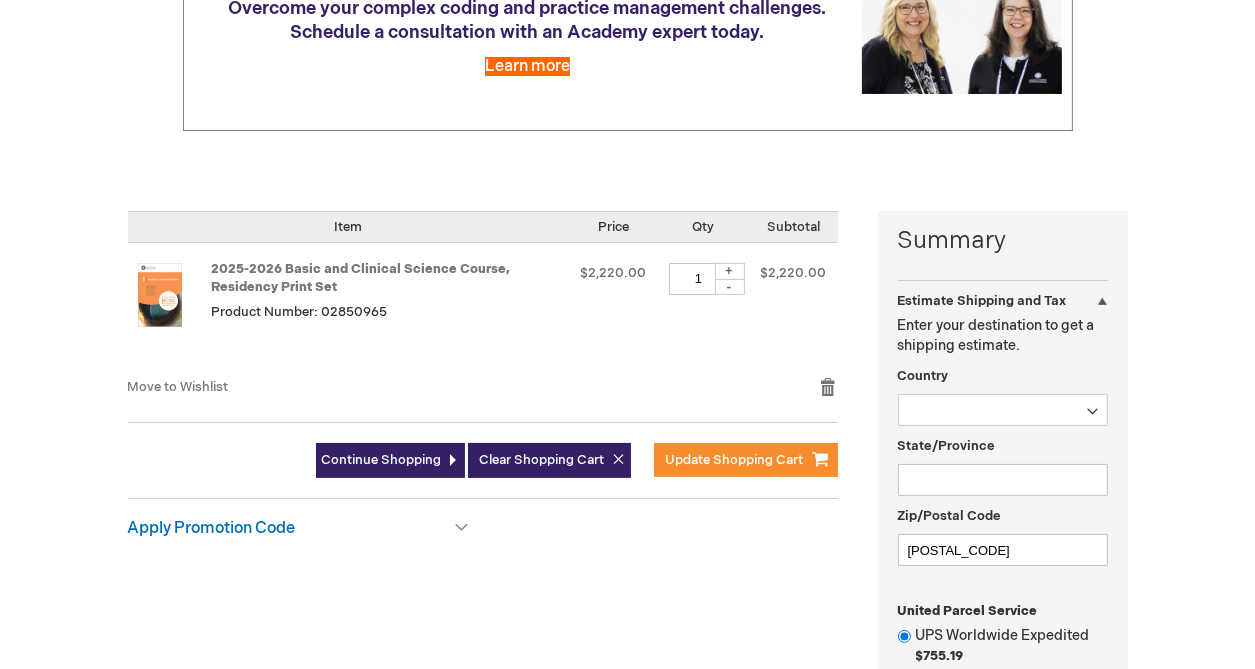 click on "Apply Promotion Code" at bounding box center (298, 534) 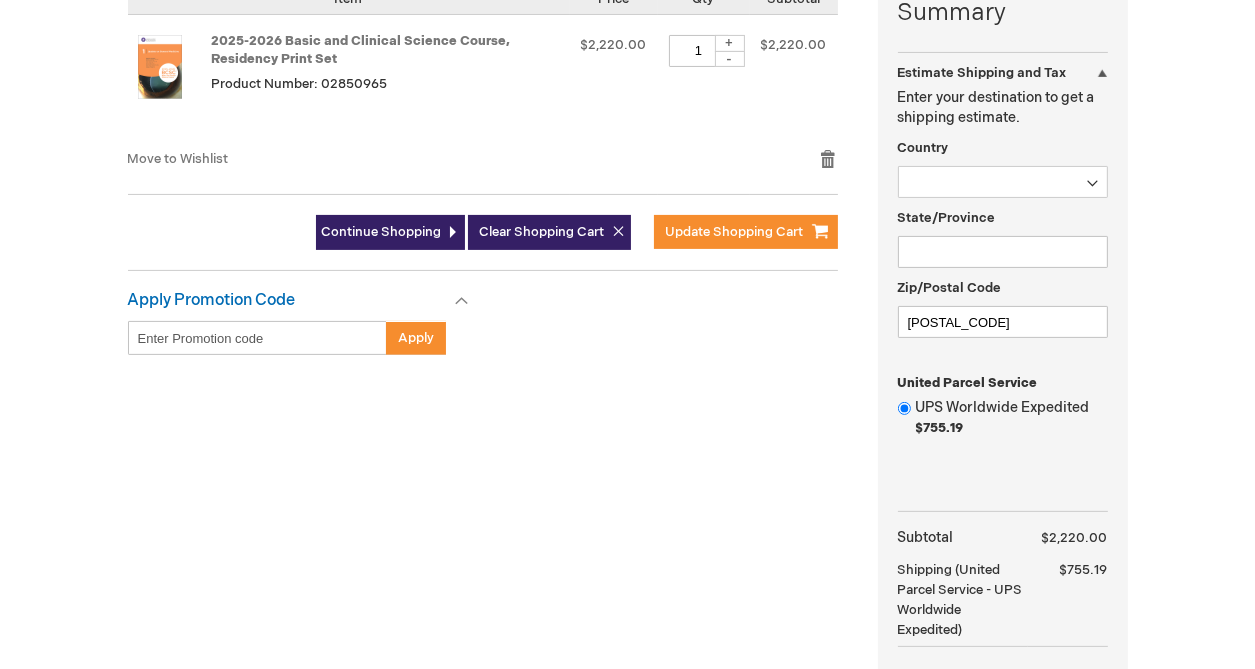scroll, scrollTop: 500, scrollLeft: 0, axis: vertical 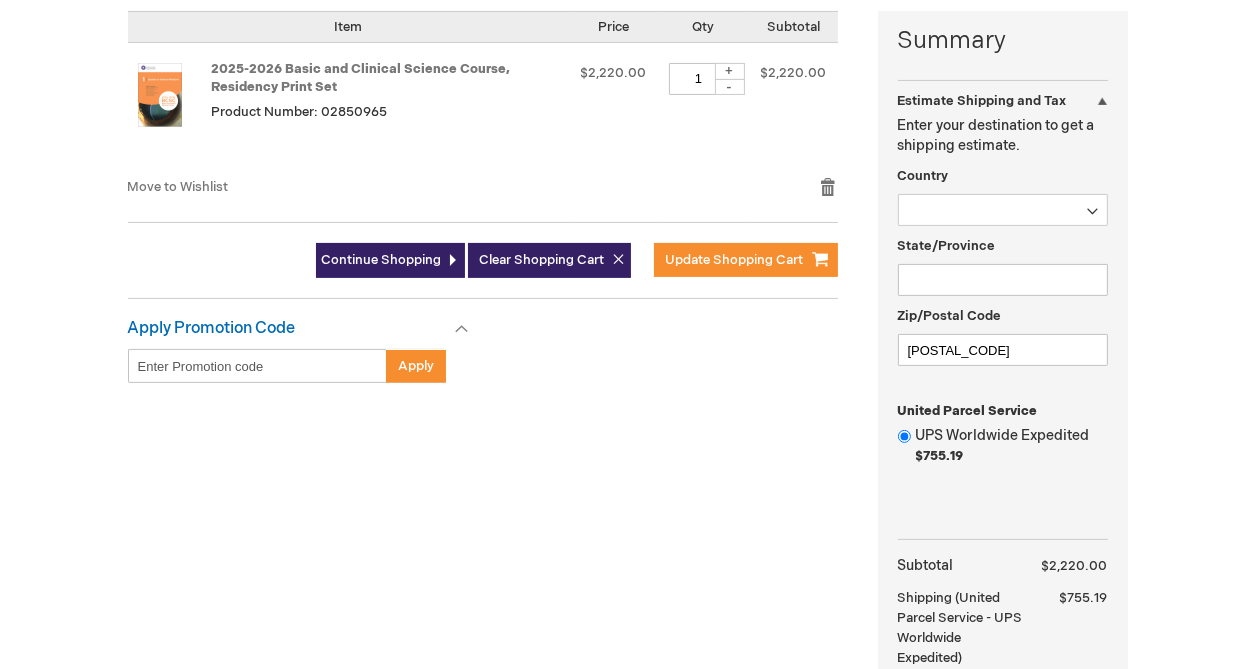 click on "Apply Promotion Code" at bounding box center [212, 328] 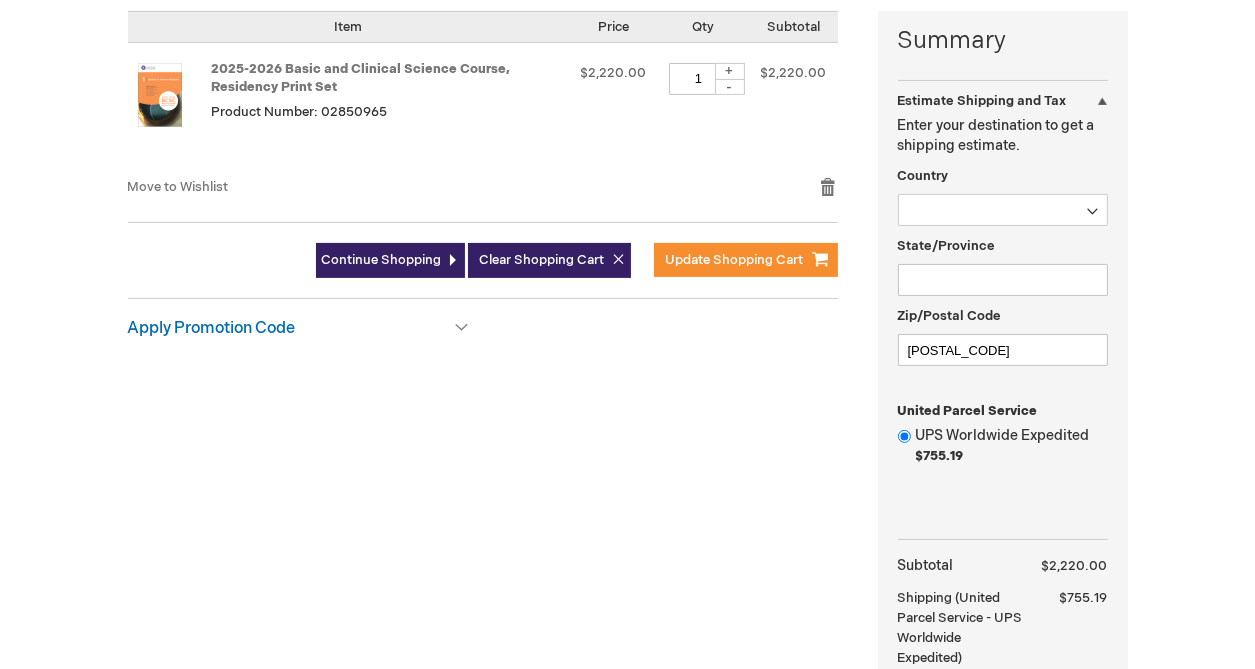 click on "Apply Promotion Code" at bounding box center (298, 334) 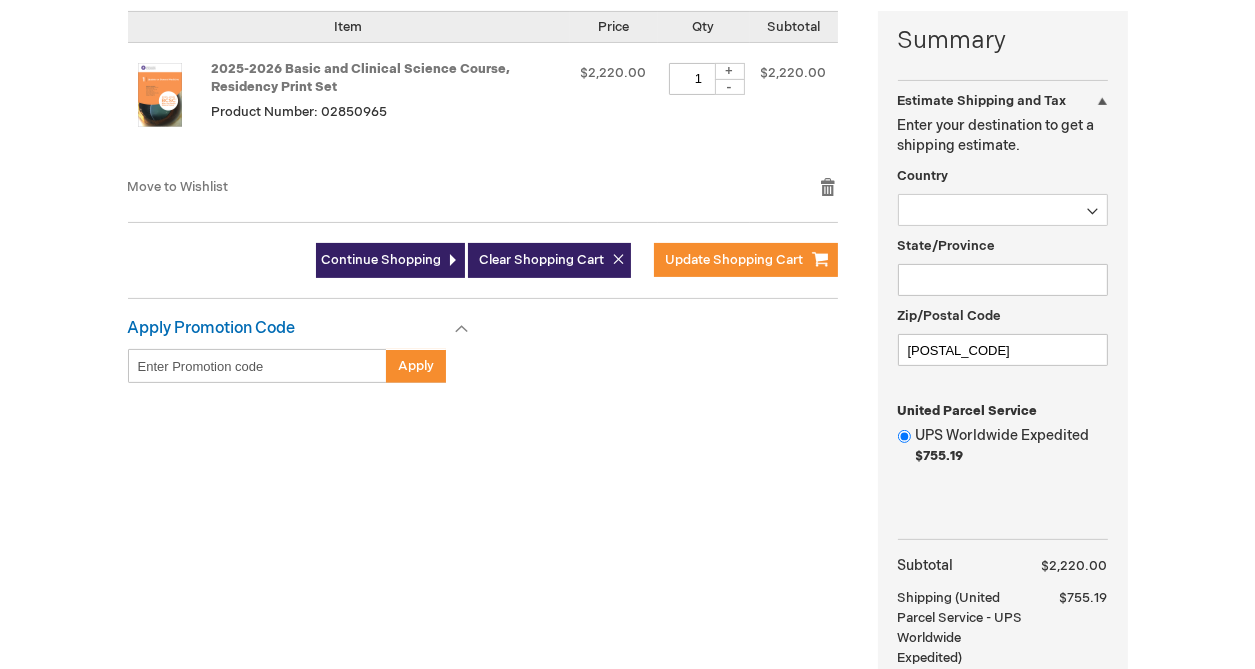 click on "Enter discount code" at bounding box center (257, 366) 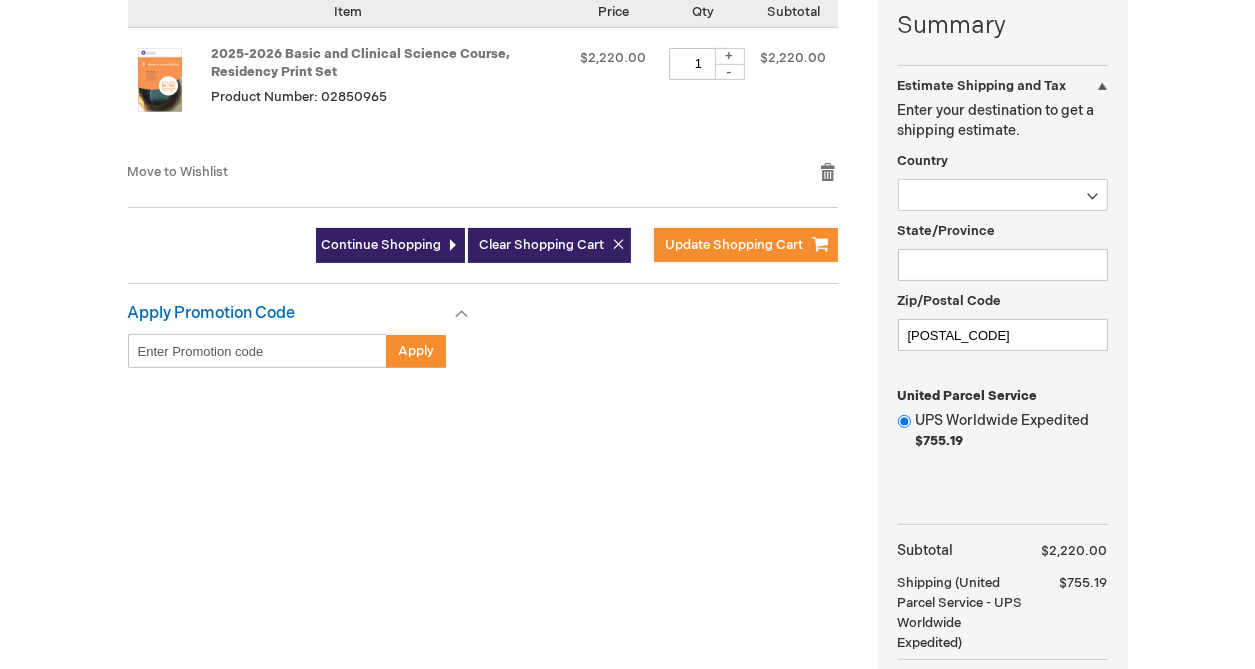 scroll, scrollTop: 500, scrollLeft: 0, axis: vertical 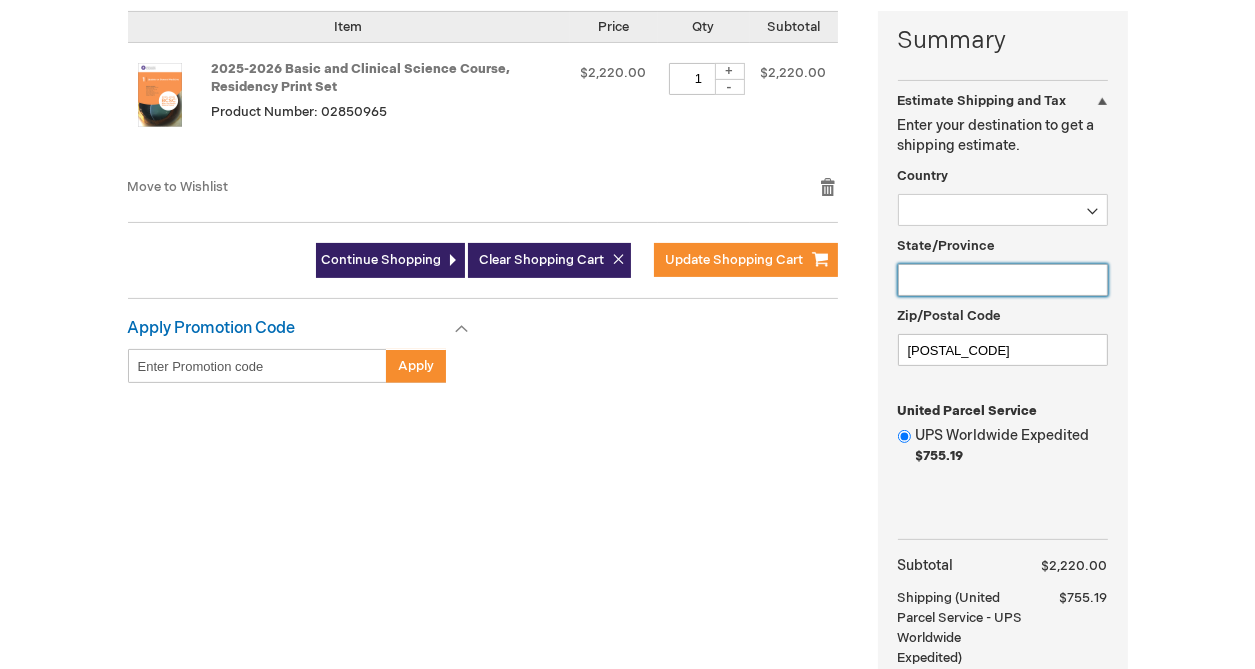click on "State/Province" at bounding box center (1003, 280) 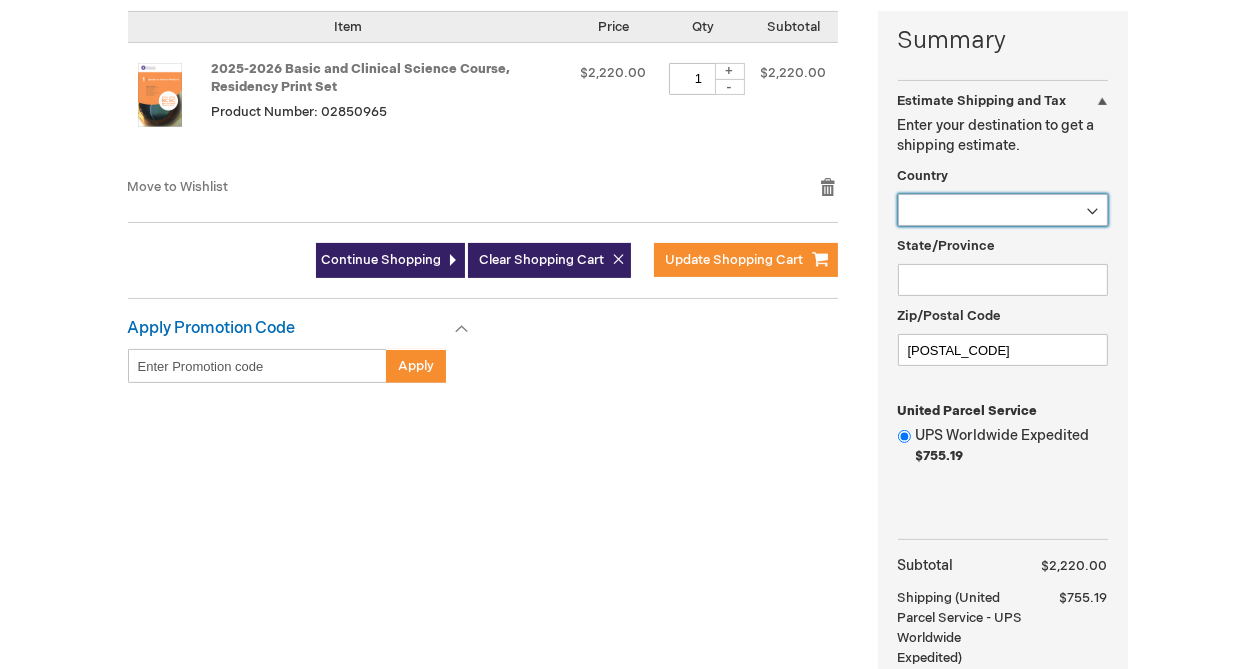 click on "Afghanistan Åland Islands Albania Algeria American Samoa Andorra Angola Anguilla Antarctica Antigua & Barbuda Argentina Armenia Aruba Australia Austria Azerbaijan Bahamas Bahrain Bangladesh Barbados Belarus Belgium Belize Benin Bermuda Bhutan Bolivia Bosnia & Herzegovina Botswana Bouvet Island Brazil British Indian Ocean Territory British Virgin Islands Brunei Bulgaria Burkina Faso Burundi Cambodia Cameroon Canada Cape Verde Caribbean Netherlands Cayman Islands Central African Republic Chad Chile China Christmas Island Cocos (Keeling) Islands Colombia Comoros Congo - Brazzaville Congo - Kinshasa Cook Islands Costa Rica Côte d’Ivoire Croatia Cuba Curaçao Cyprus Czechia Denmark Djibouti Dominica Dominican Republic Ecuador Egypt El Salvador Equatorial Guinea Eritrea Estonia Eswatini Ethiopia Falkland Islands Faroe Islands Fiji Finland France French Guiana French Polynesia French Southern Territories Gabon Gambia Georgia Germany Ghana Gibraltar Greece Greenland Grenada Guadeloupe Guam Guatemala Guernsey" at bounding box center (1003, 210) 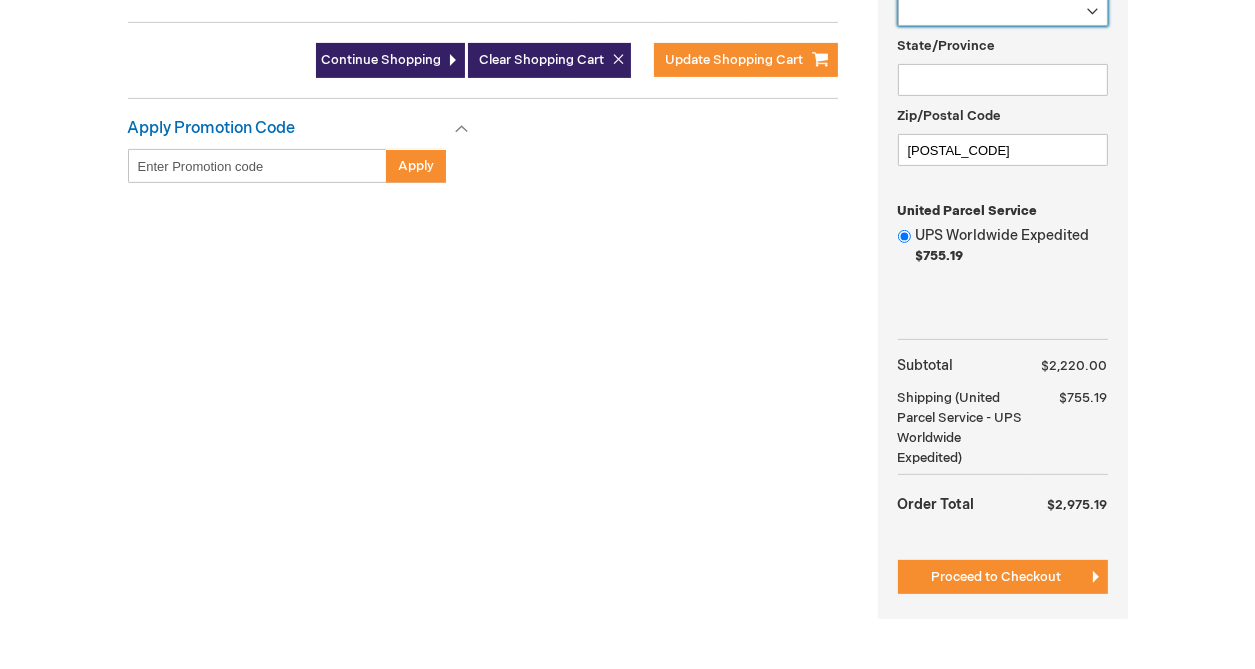 scroll, scrollTop: 600, scrollLeft: 0, axis: vertical 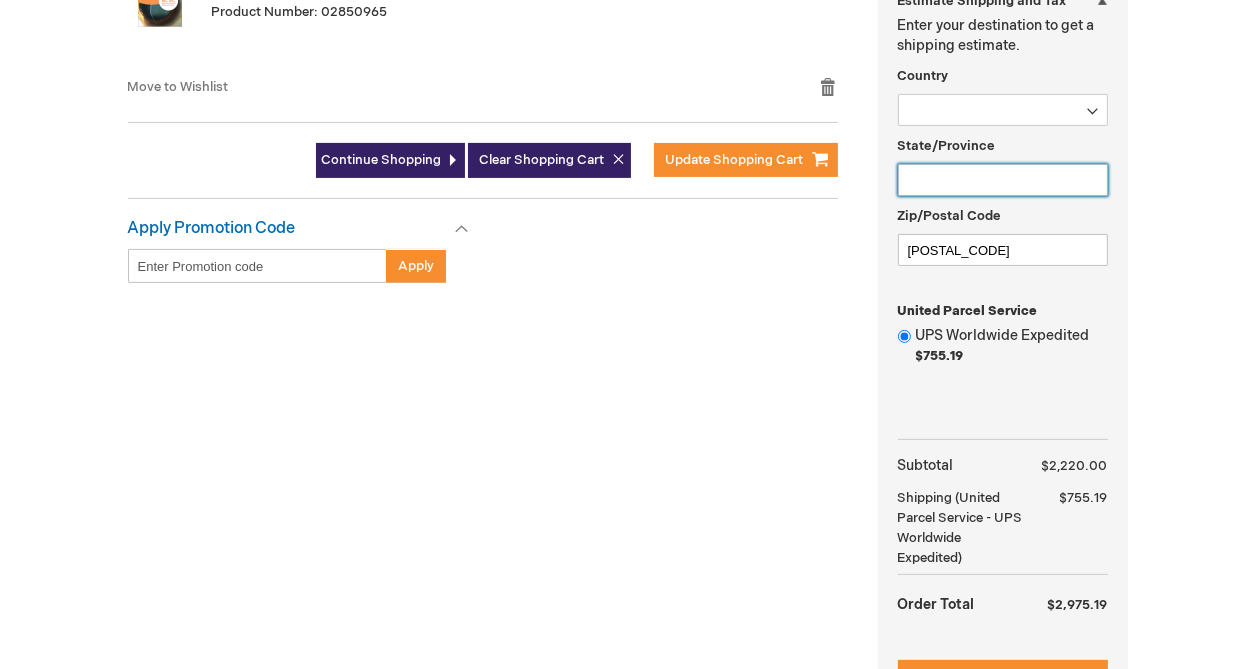 click on "State/Province" at bounding box center [1003, 180] 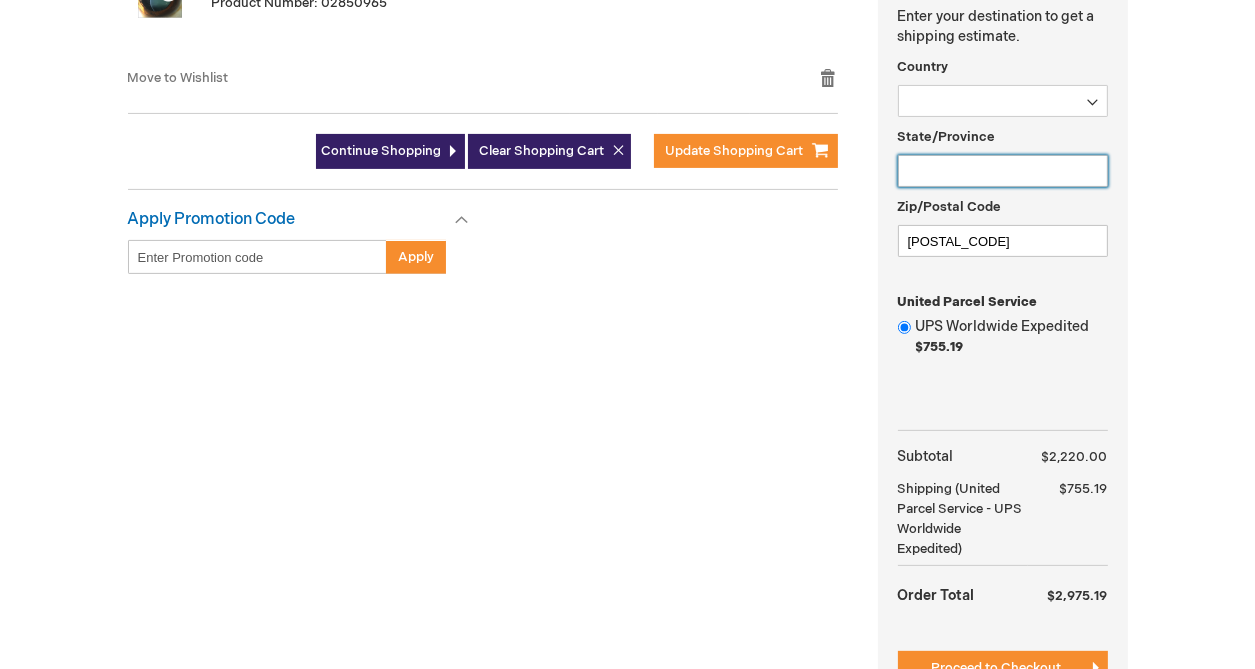 scroll, scrollTop: 500, scrollLeft: 0, axis: vertical 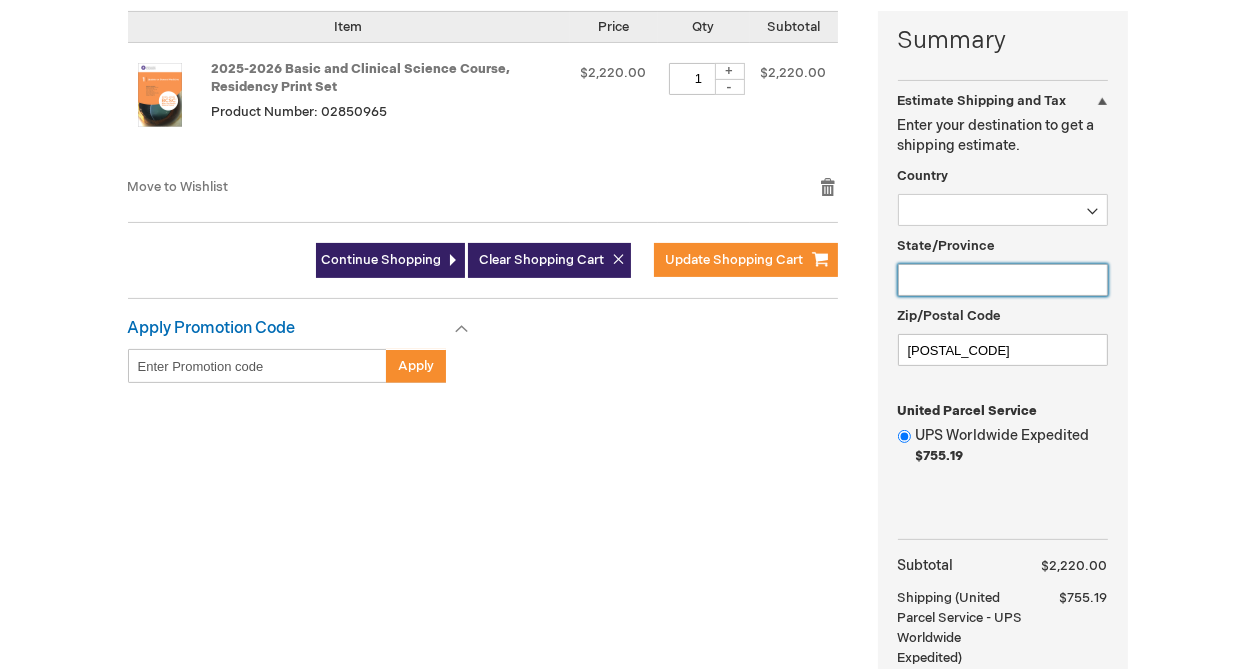 click on "State/Province" at bounding box center [1003, 280] 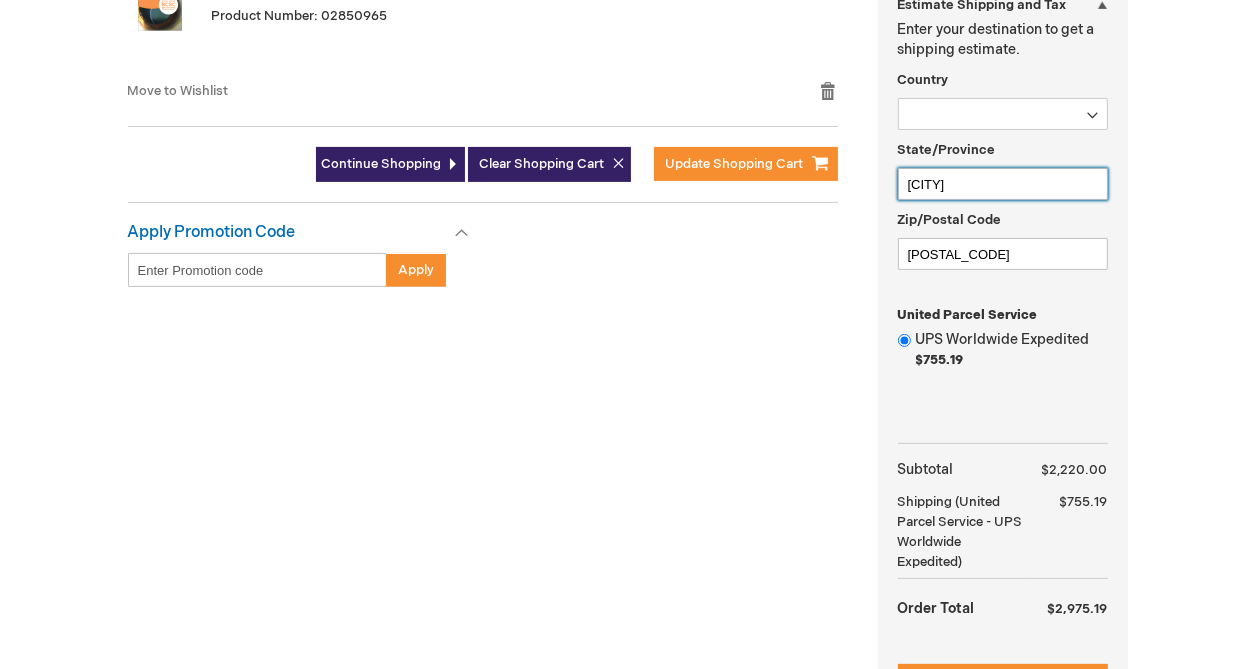 scroll, scrollTop: 700, scrollLeft: 0, axis: vertical 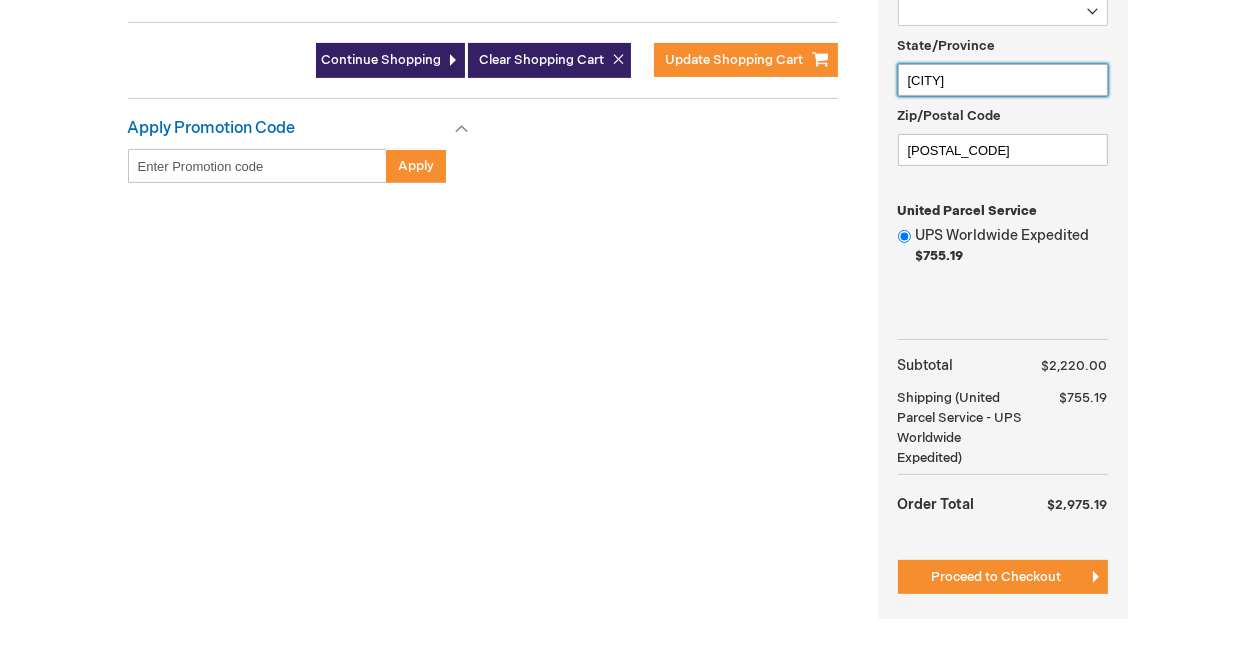 type on "[CITY] [STATE]" 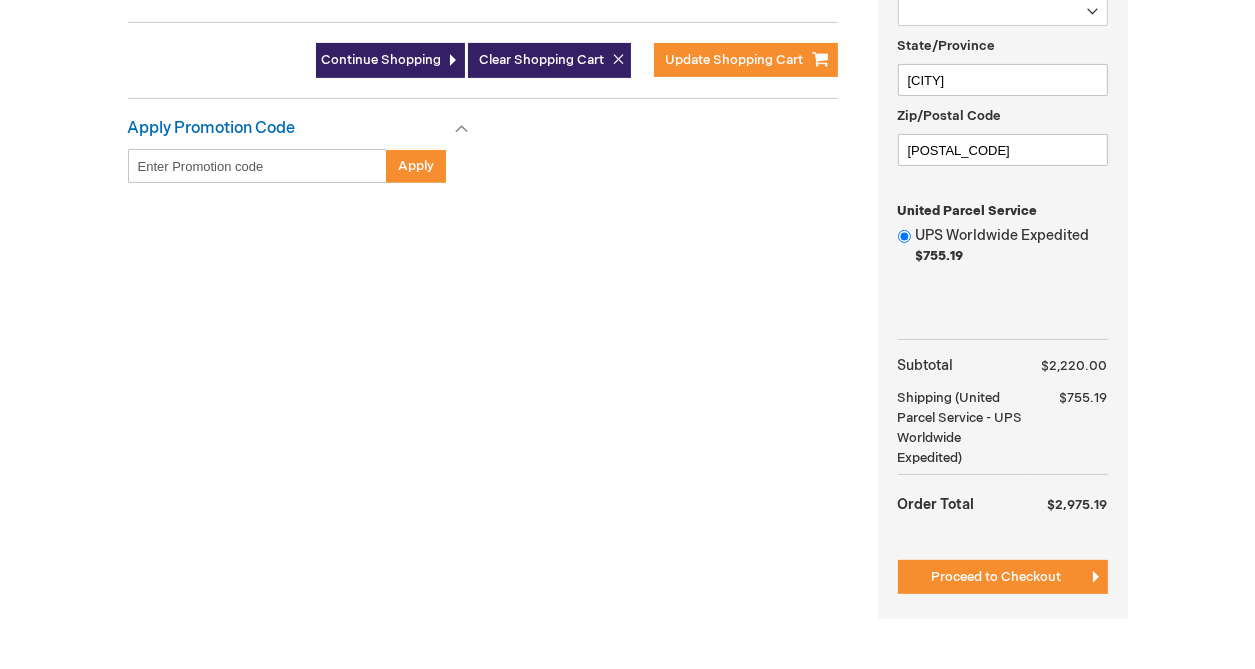 click on "United Parcel Service" at bounding box center [968, 211] 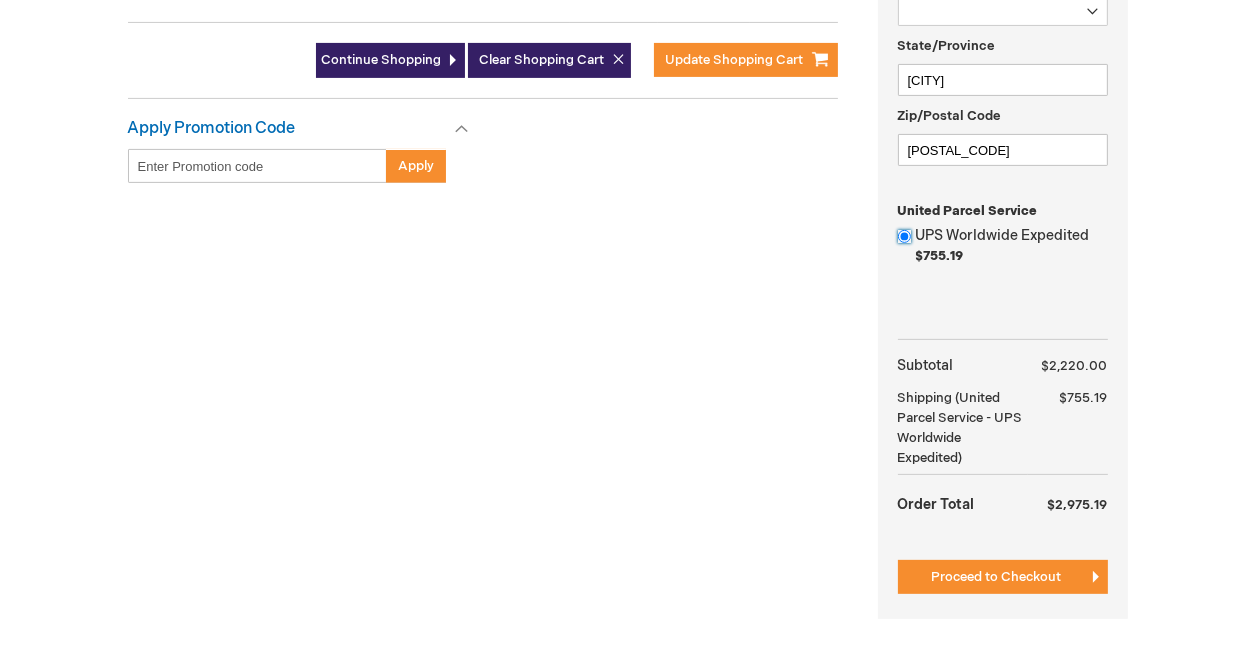 click on "UPS Worldwide Expedited
$755.19" at bounding box center (904, 236) 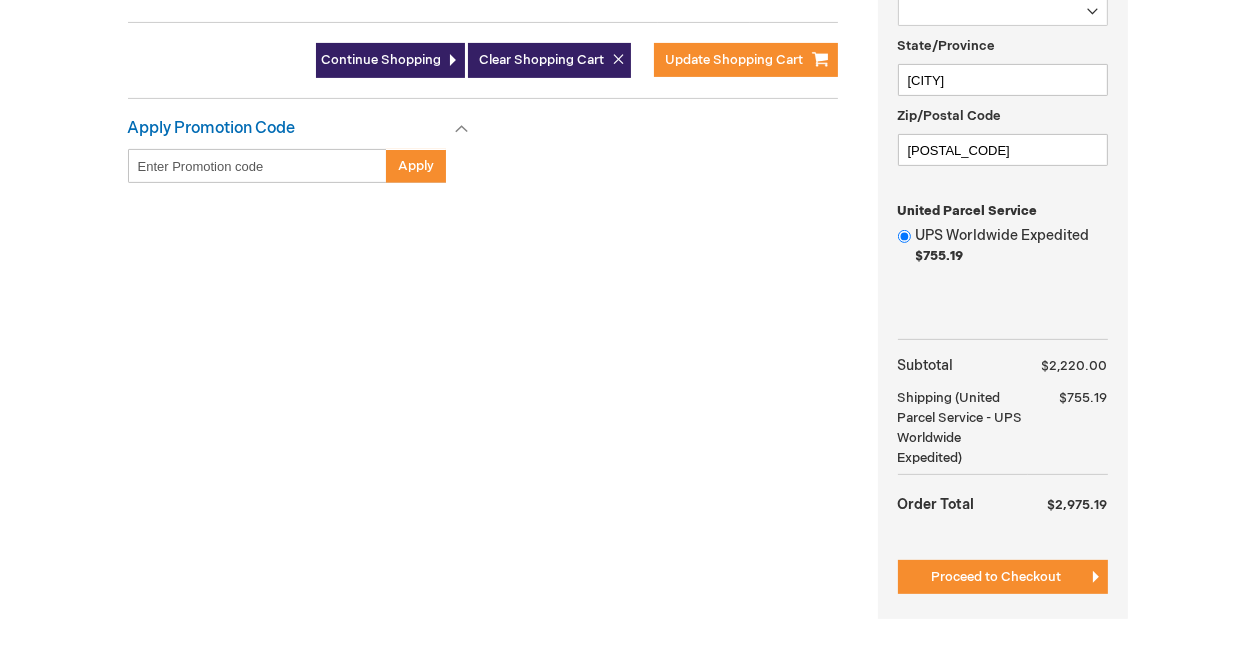 click on "United Parcel Service
UPS Worldwide Expedited
$755.19" at bounding box center (1003, 243) 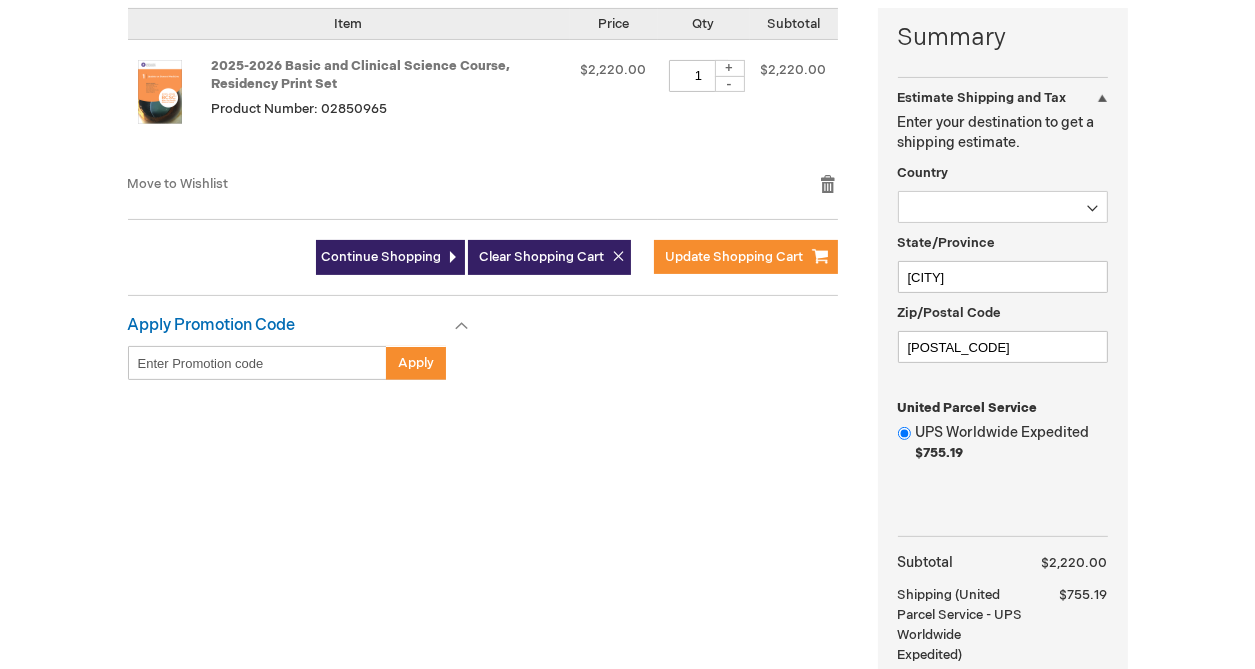 scroll, scrollTop: 800, scrollLeft: 0, axis: vertical 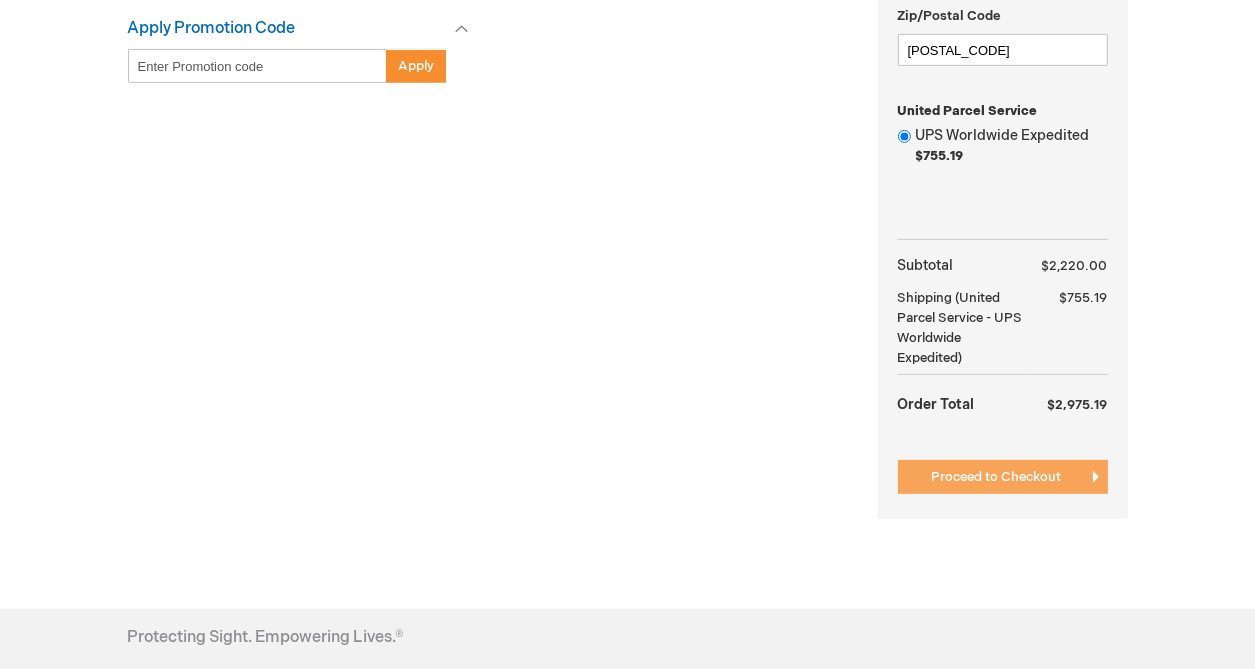 click on "Proceed to Checkout" at bounding box center (997, 477) 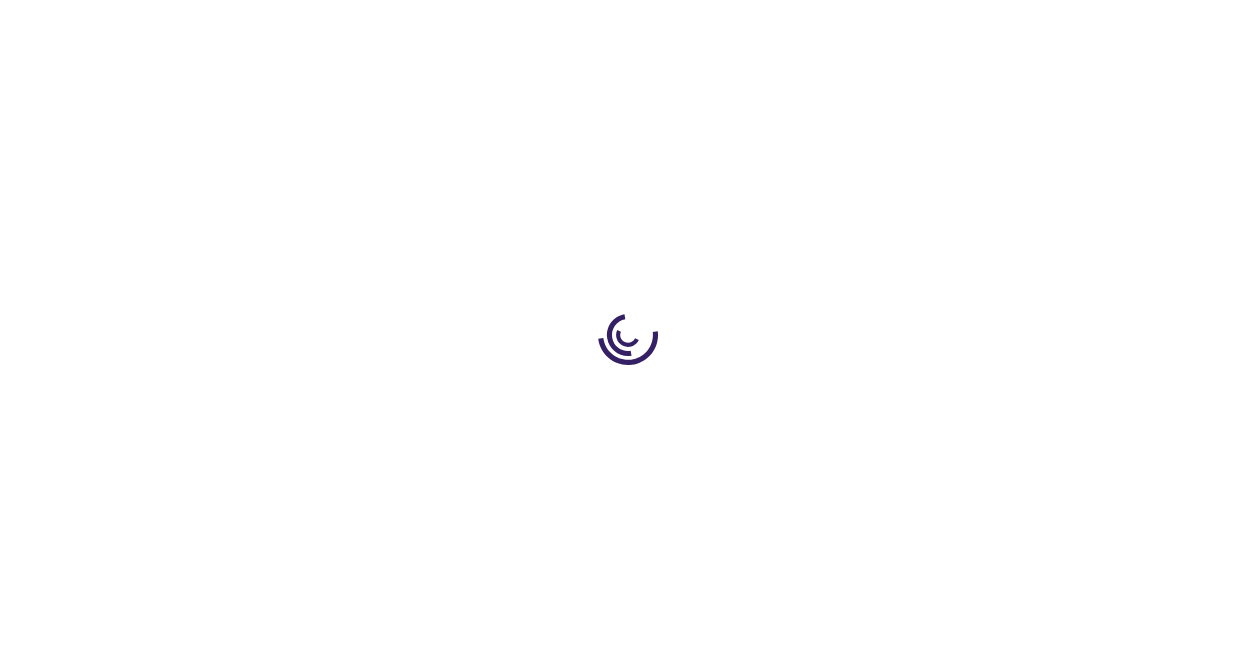 scroll, scrollTop: 0, scrollLeft: 0, axis: both 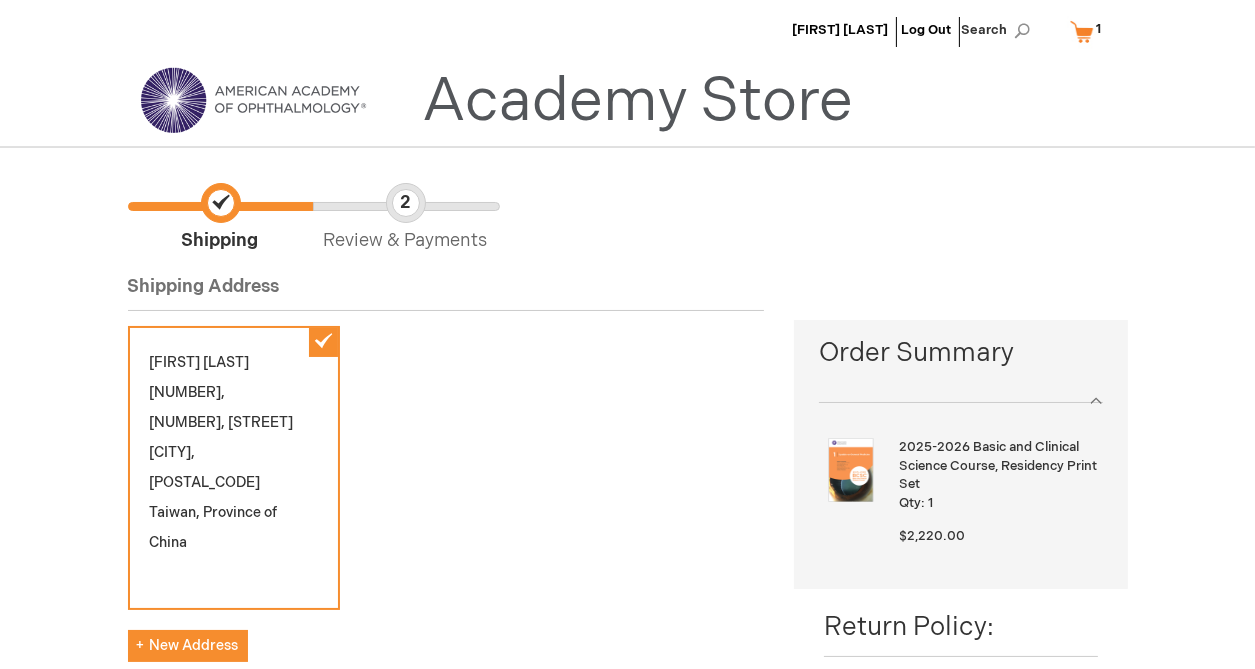 drag, startPoint x: 226, startPoint y: 393, endPoint x: 264, endPoint y: 398, distance: 38.327538 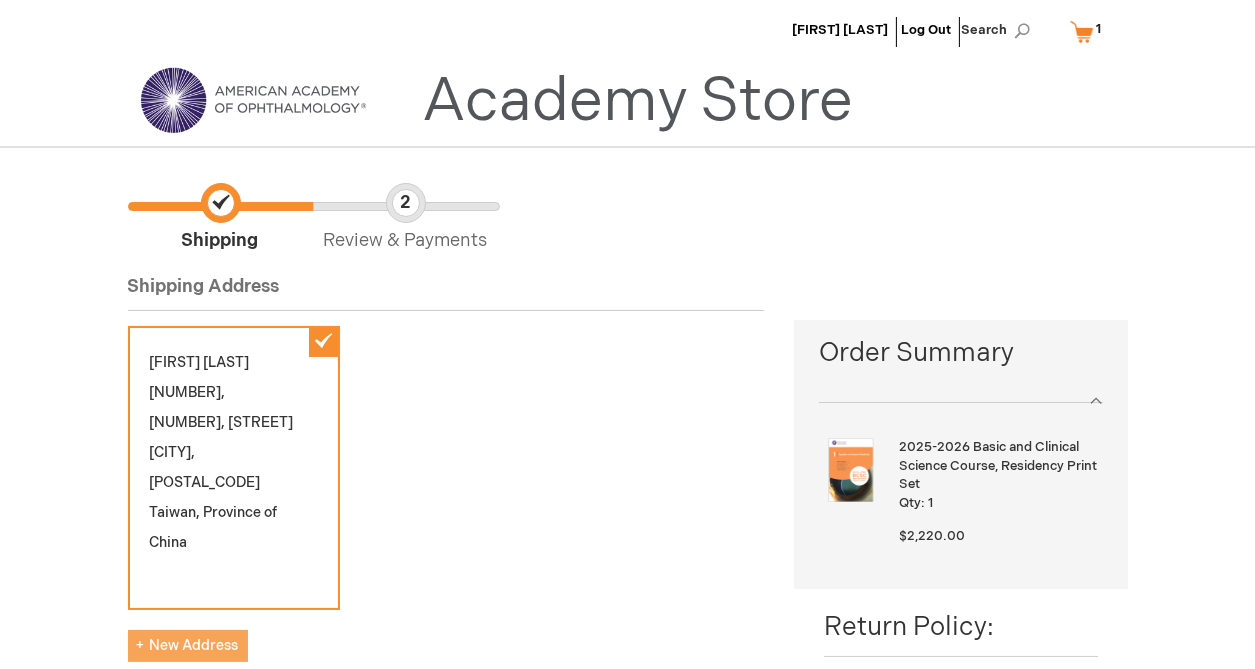 click on "New Address" at bounding box center (188, 645) 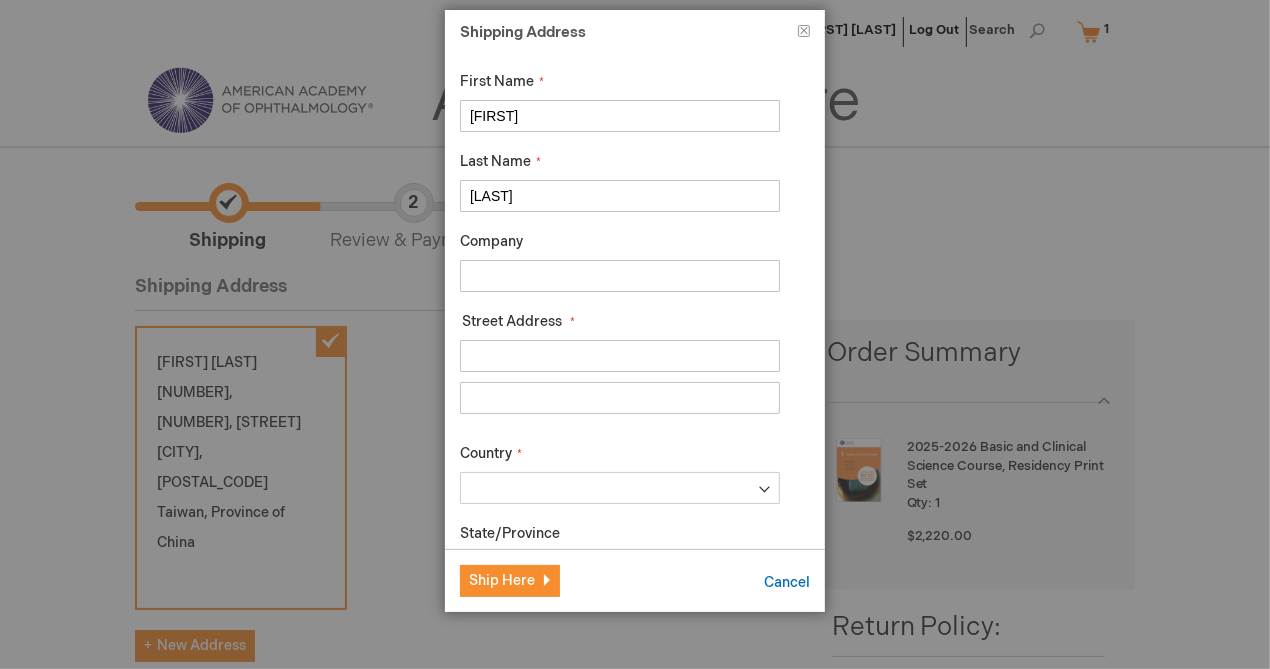 click on "Street Address: Line 1" at bounding box center (620, 356) 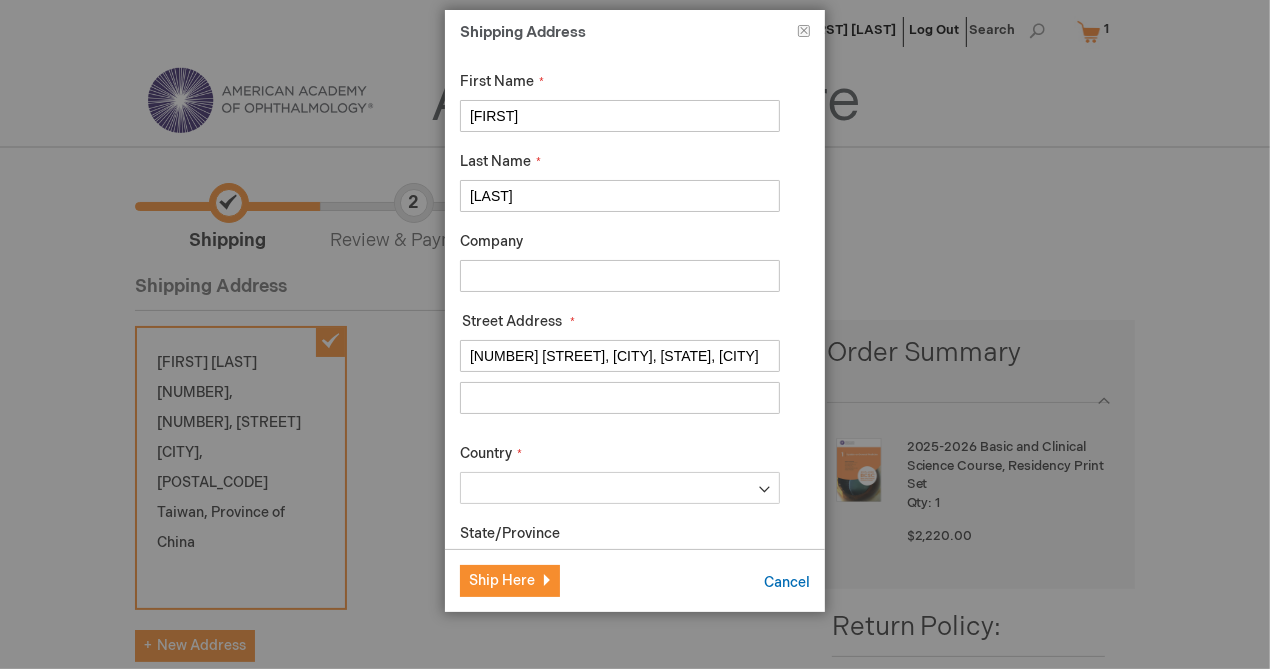scroll, scrollTop: 0, scrollLeft: 0, axis: both 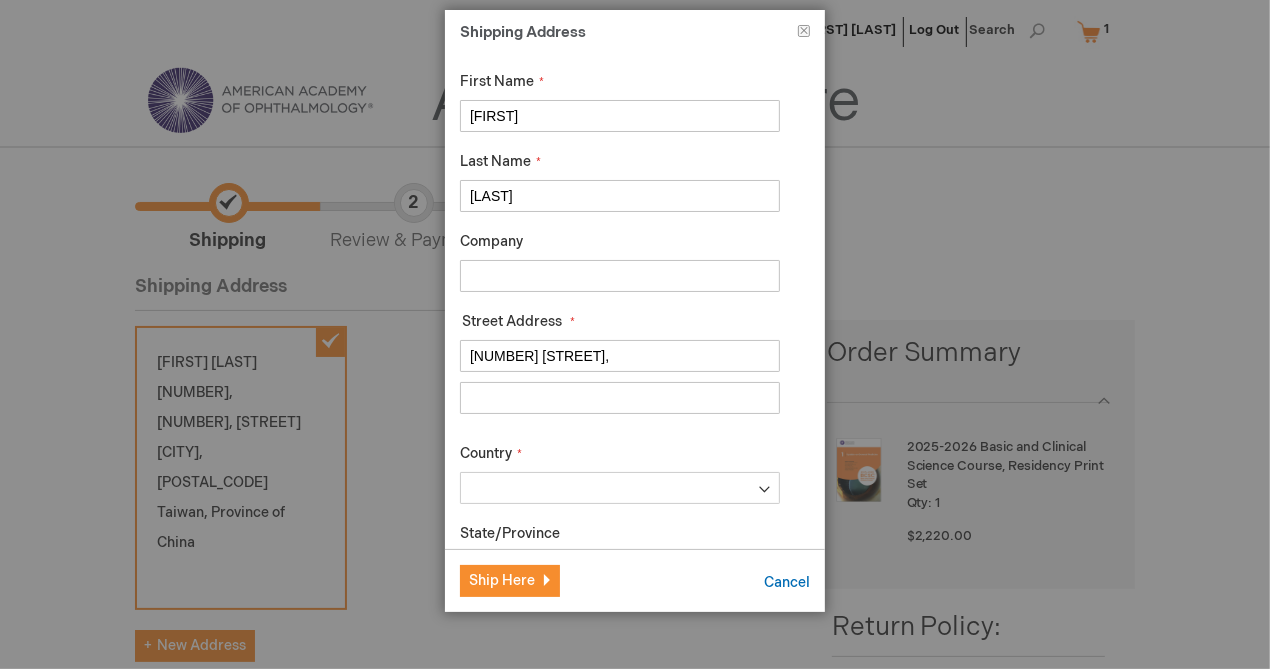 type on "19F. No.88, An-he Rd. Sec. 2, Da-an Dist.," 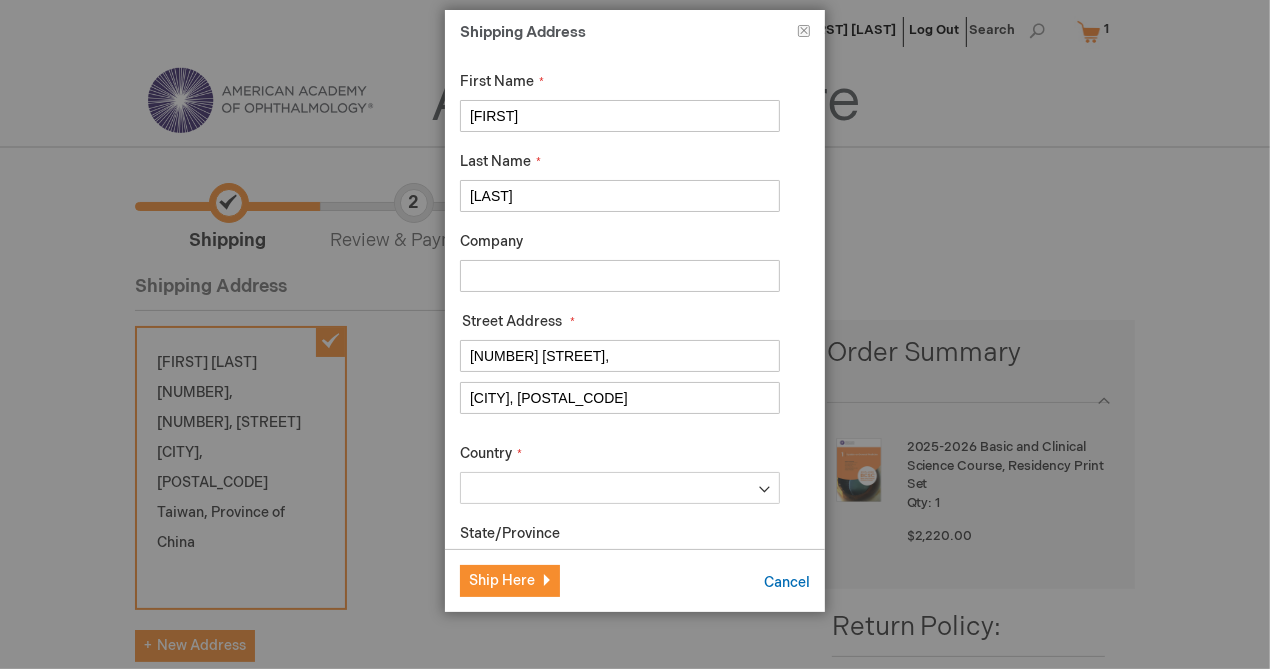 type on "Taipei, 106" 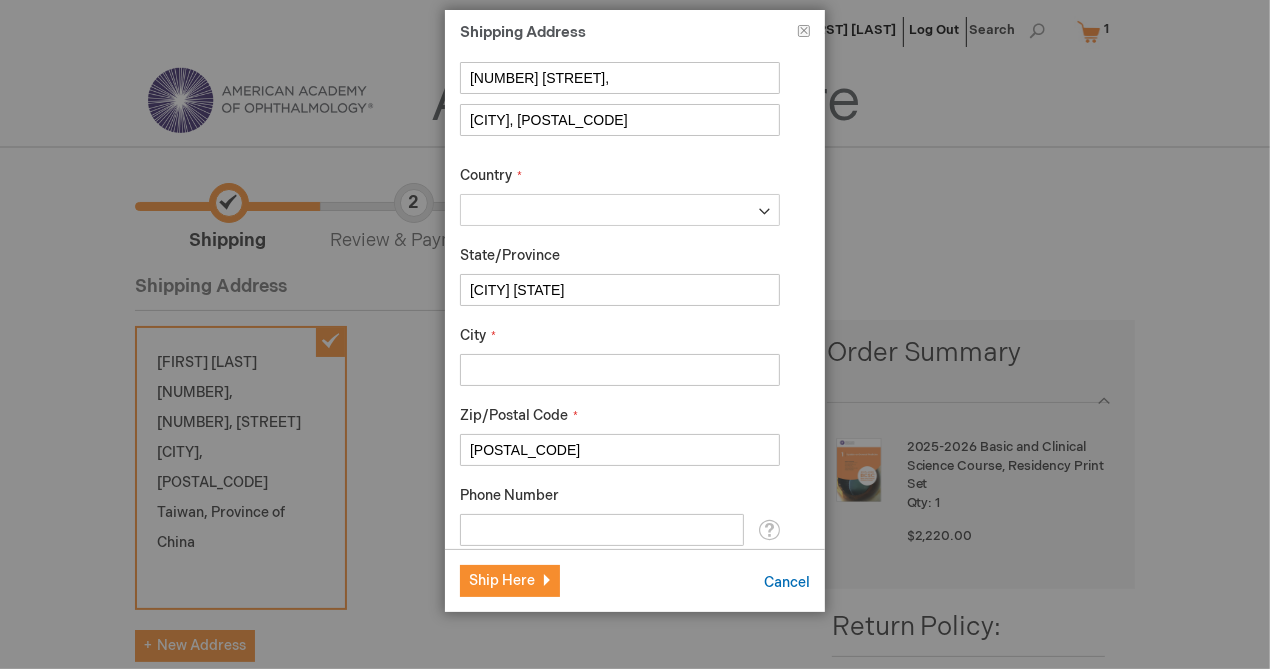 scroll, scrollTop: 284, scrollLeft: 0, axis: vertical 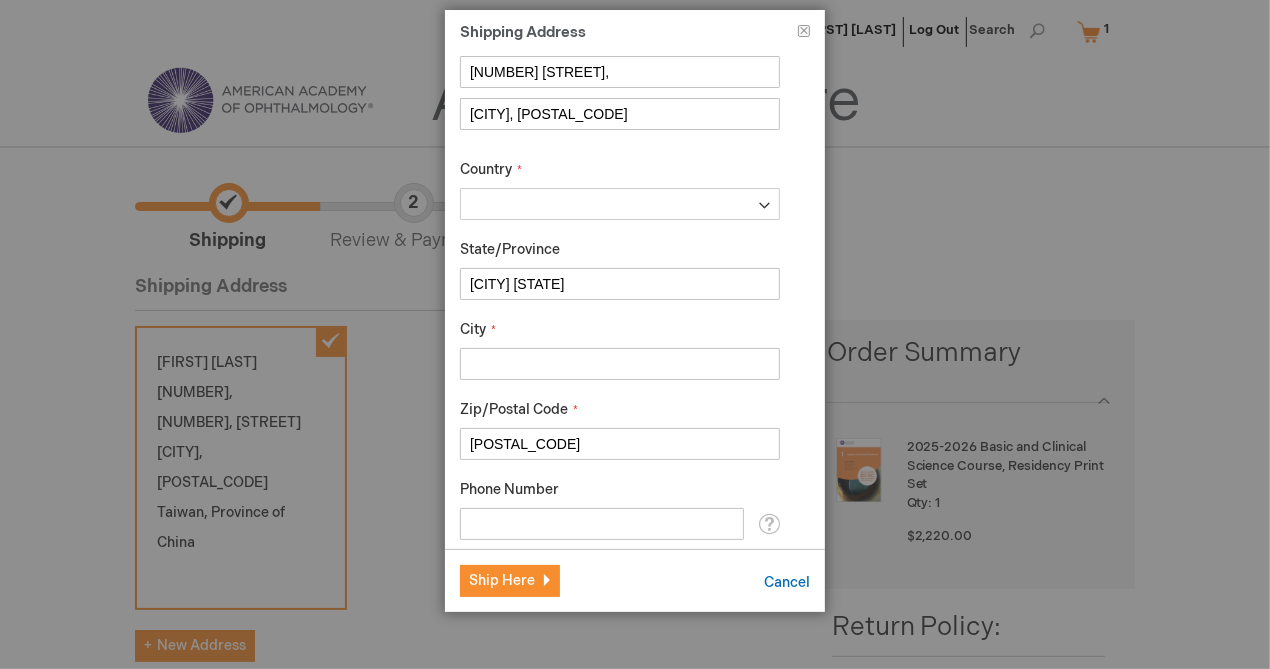 click on "City" at bounding box center [620, 364] 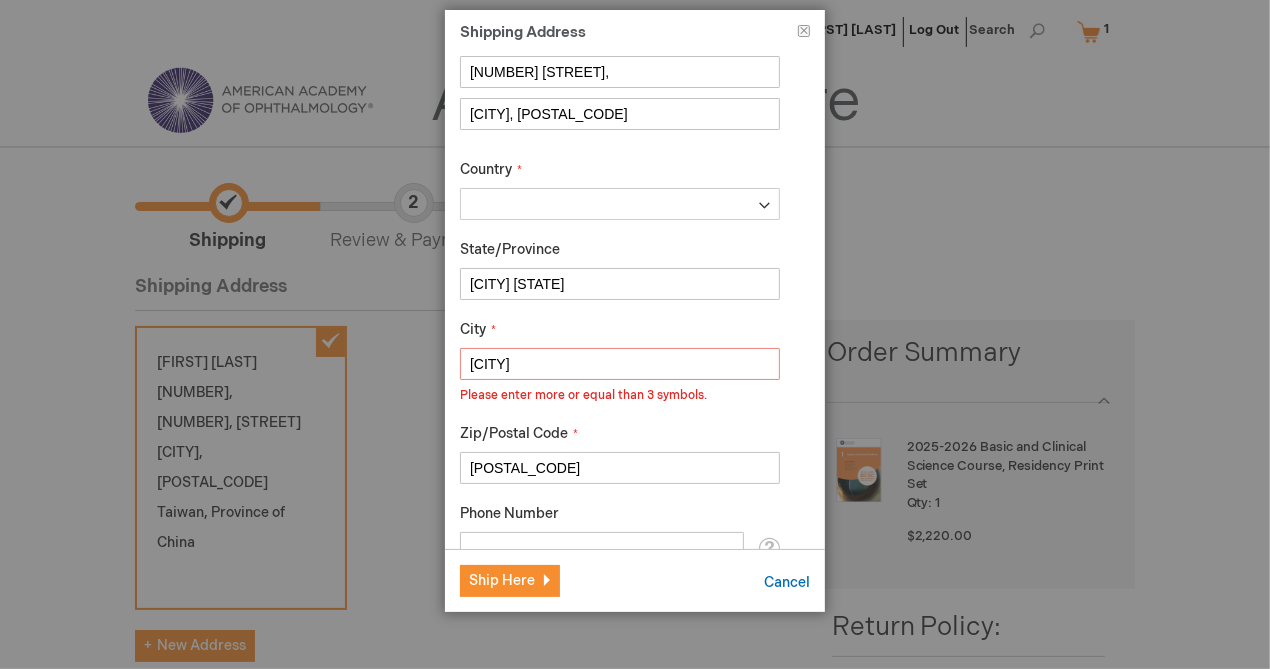 type on "t" 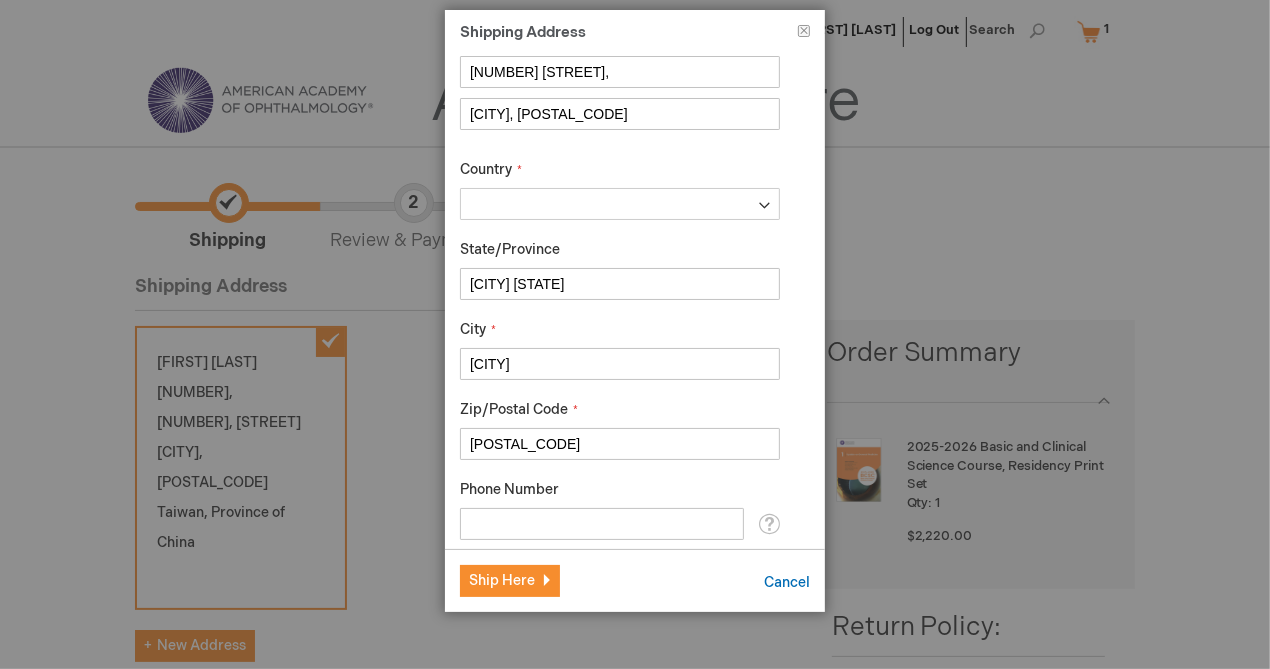 type on "Taipei" 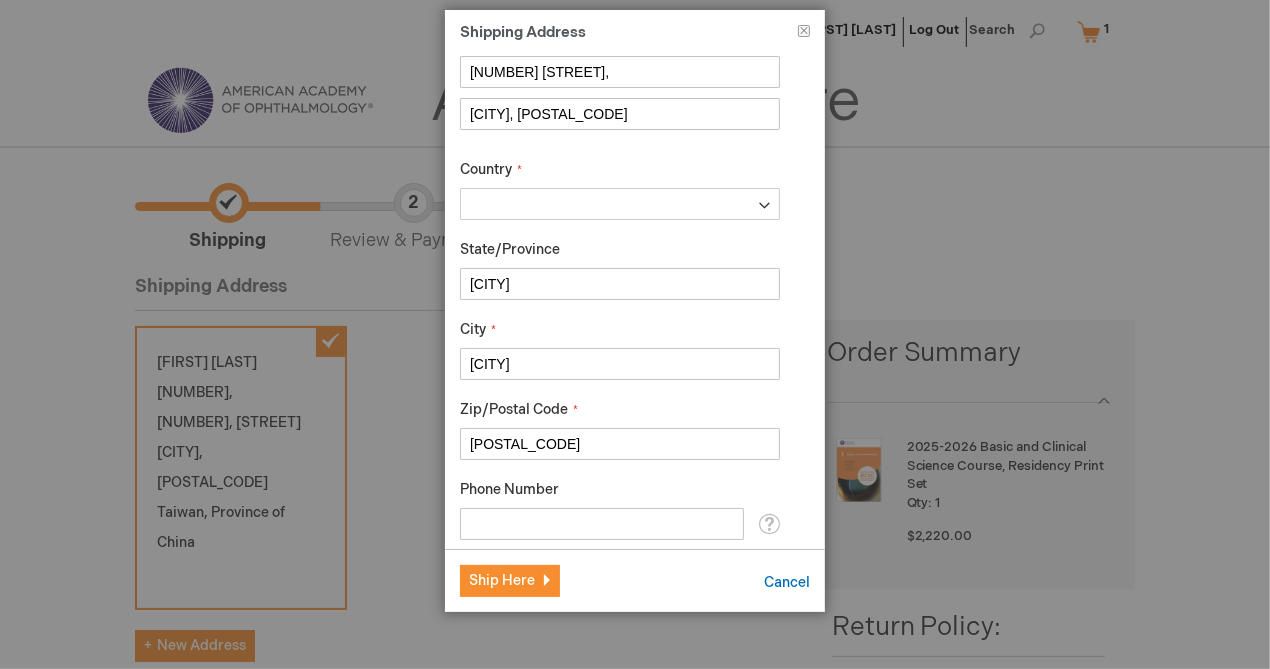 type on "T" 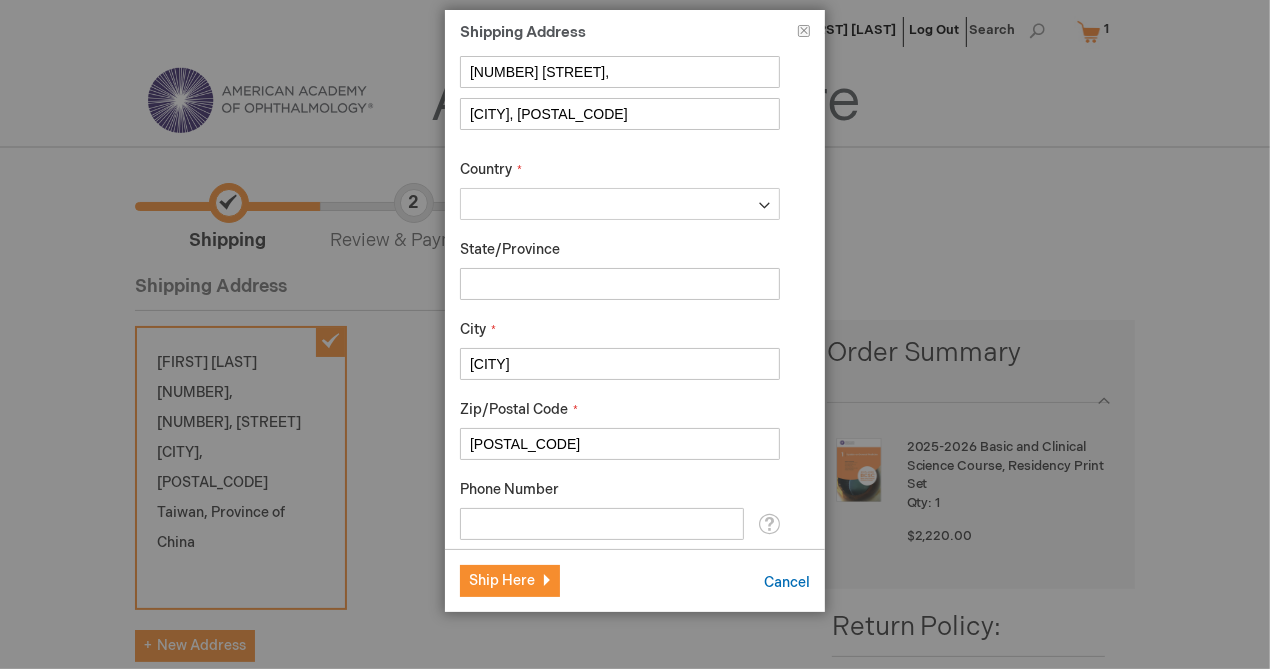 type 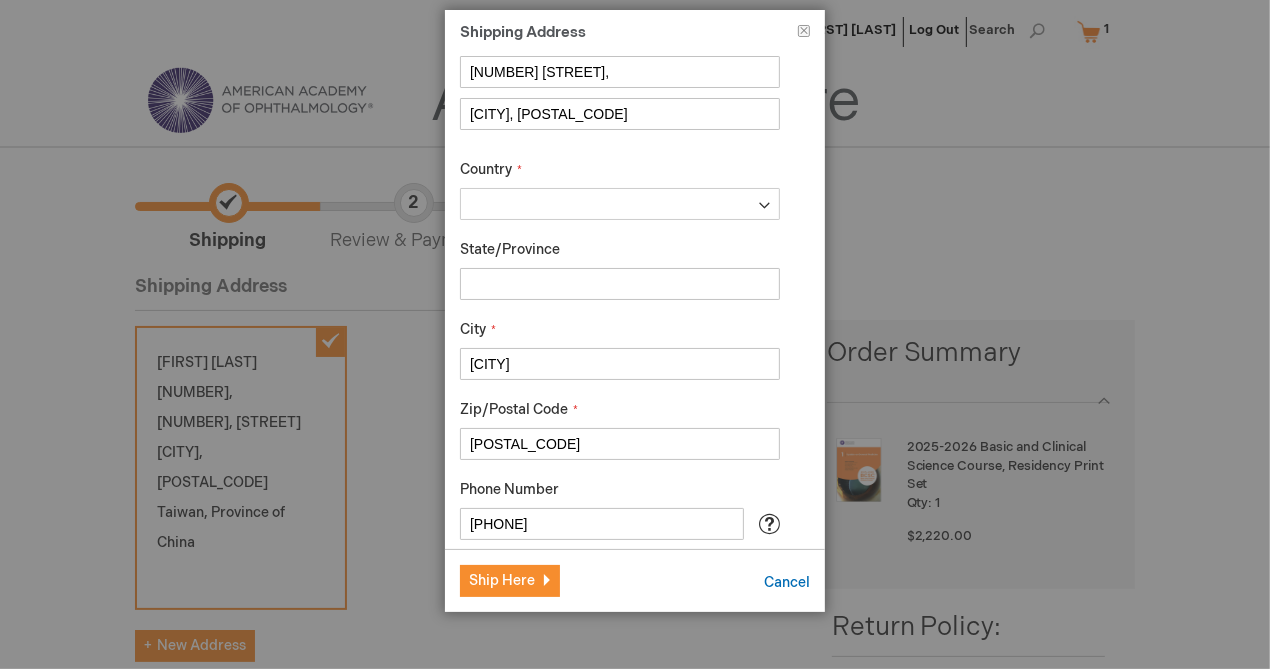 type on "886937879896" 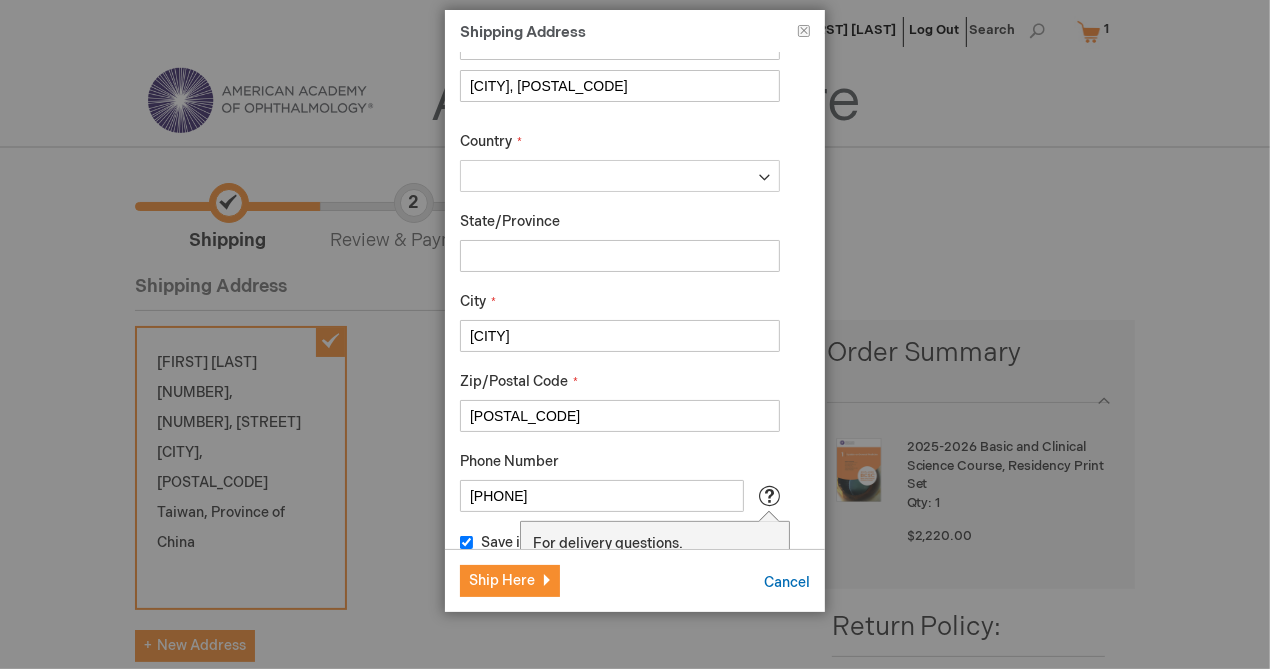 scroll, scrollTop: 334, scrollLeft: 0, axis: vertical 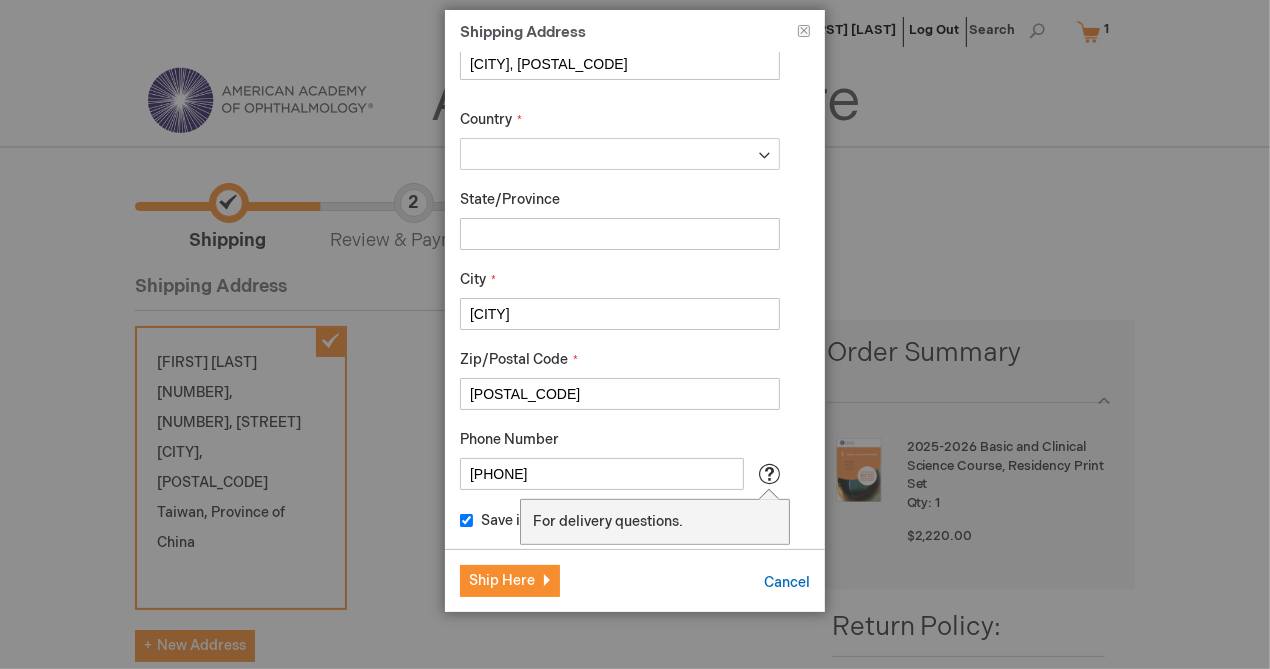 click on "First Name
Pauline
Last Name
Huang
Company
Street Address
Street Address: Line 1
19F. No.88, An-he Rd. Sec. 2., Da-an Dist.,
Street Address: Line 2
Taipei, 106" at bounding box center [635, 301] 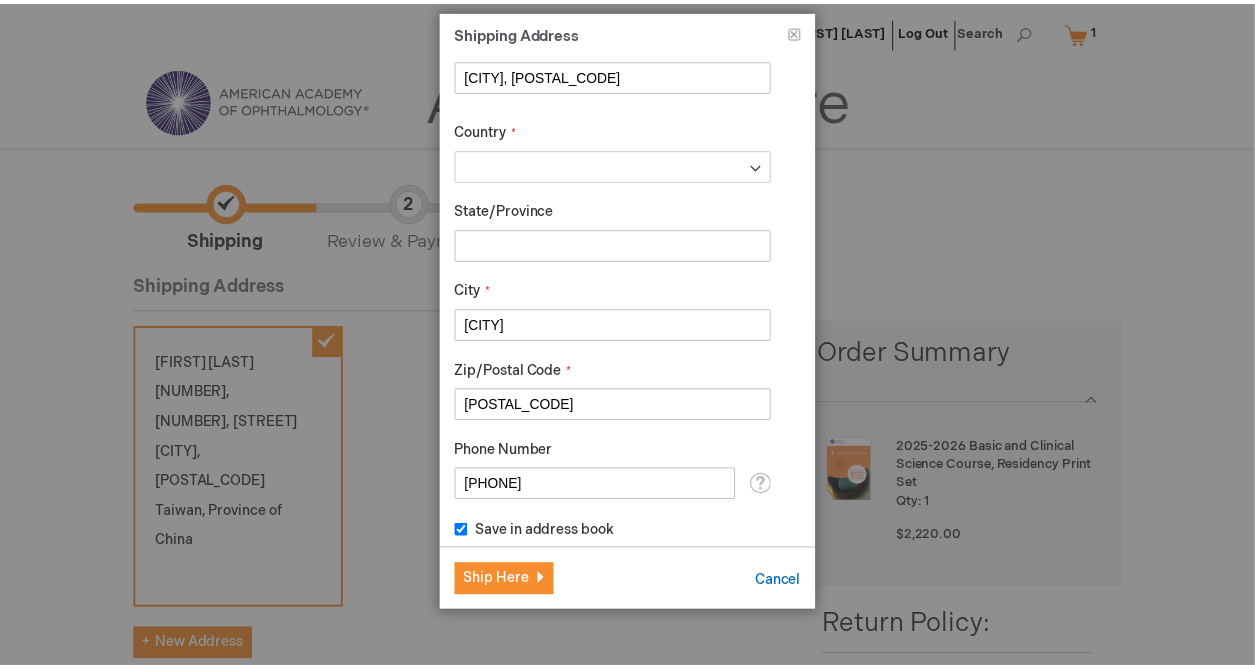 scroll, scrollTop: 334, scrollLeft: 0, axis: vertical 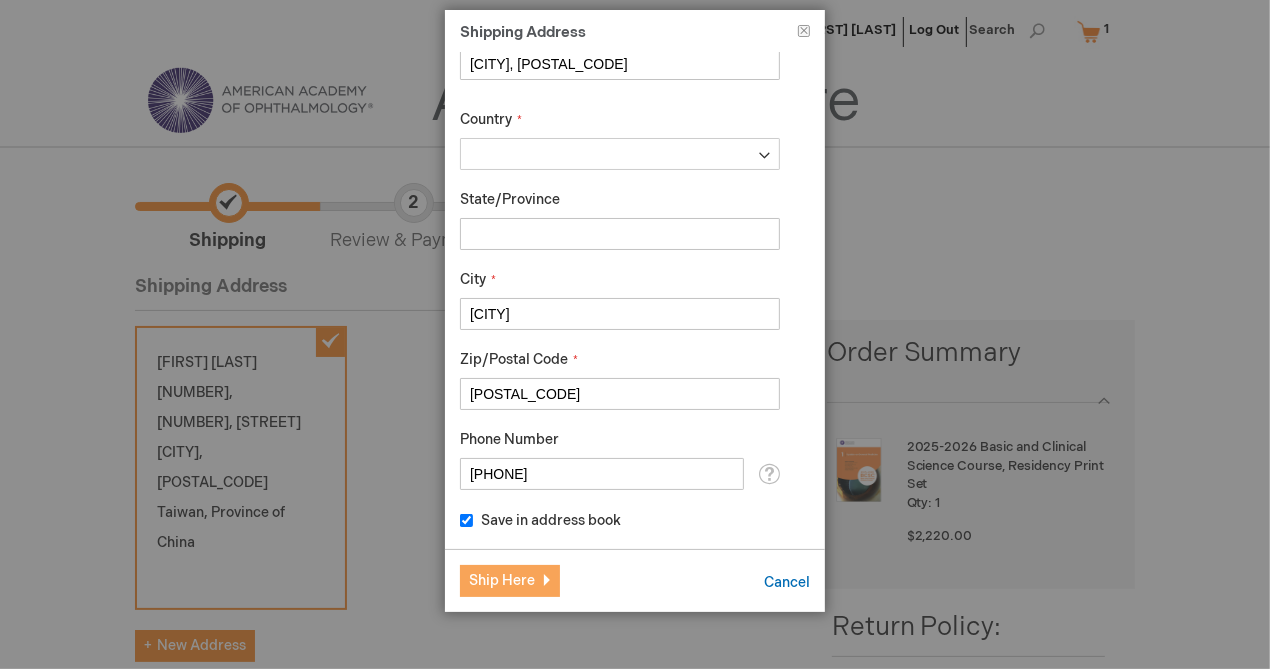 click on "Ship Here" at bounding box center (510, 581) 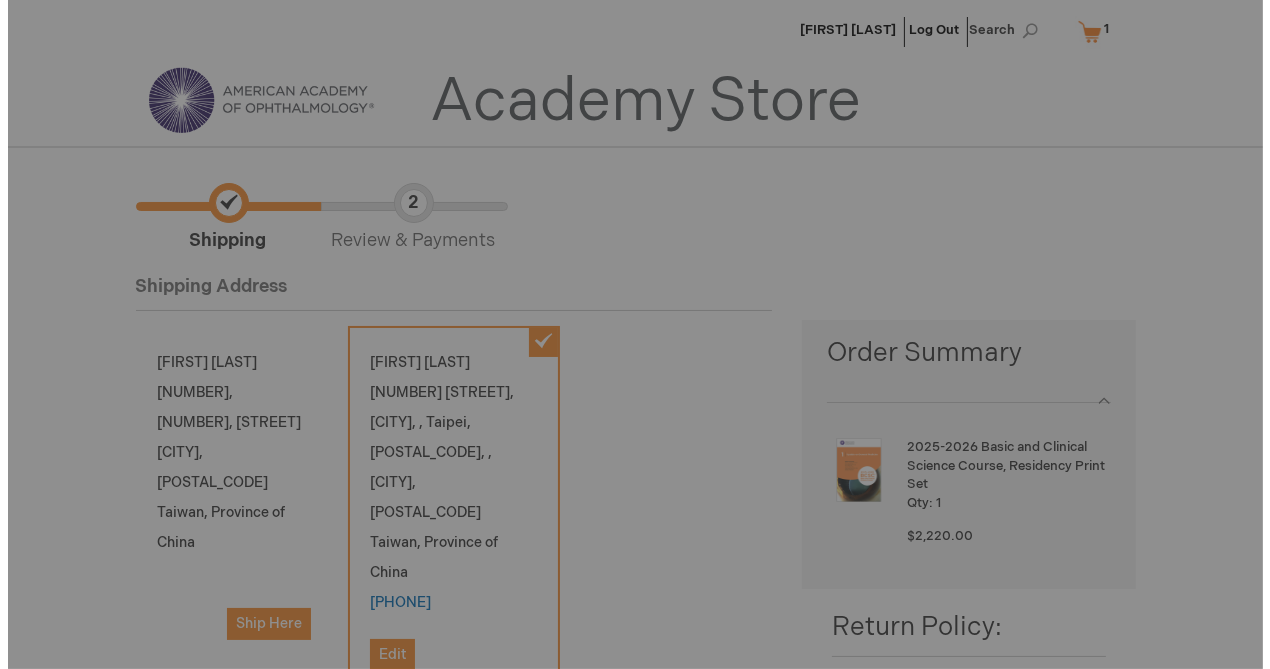scroll, scrollTop: 0, scrollLeft: 0, axis: both 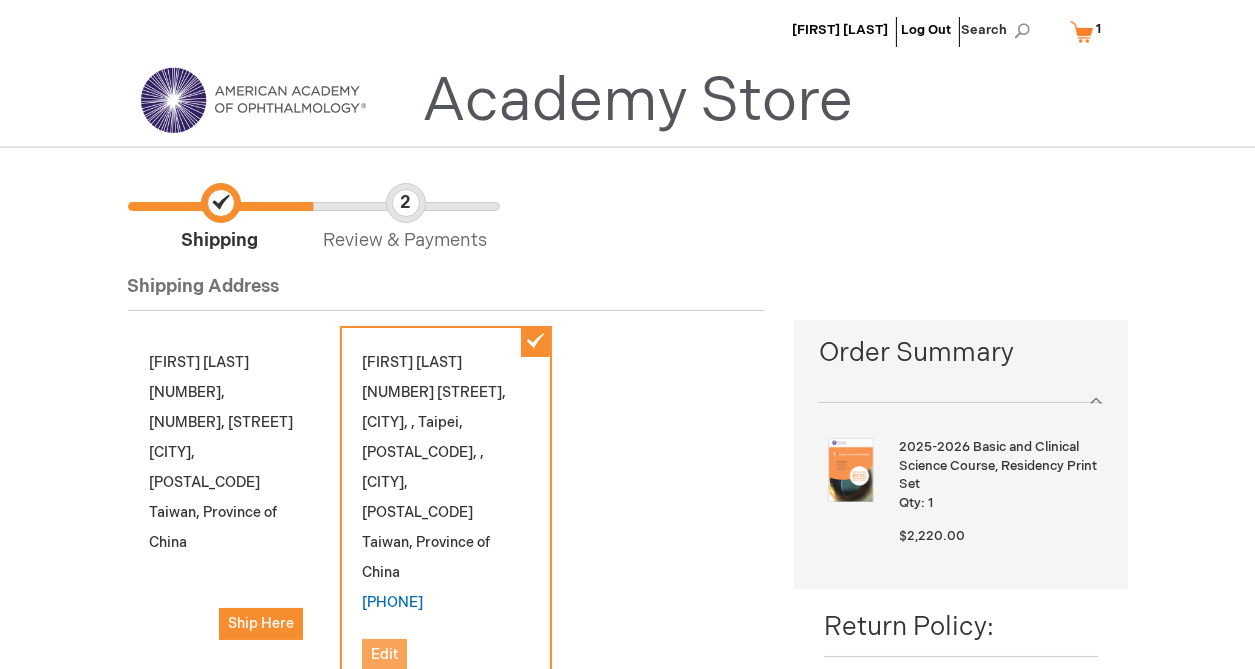 click on "Edit" at bounding box center (384, 654) 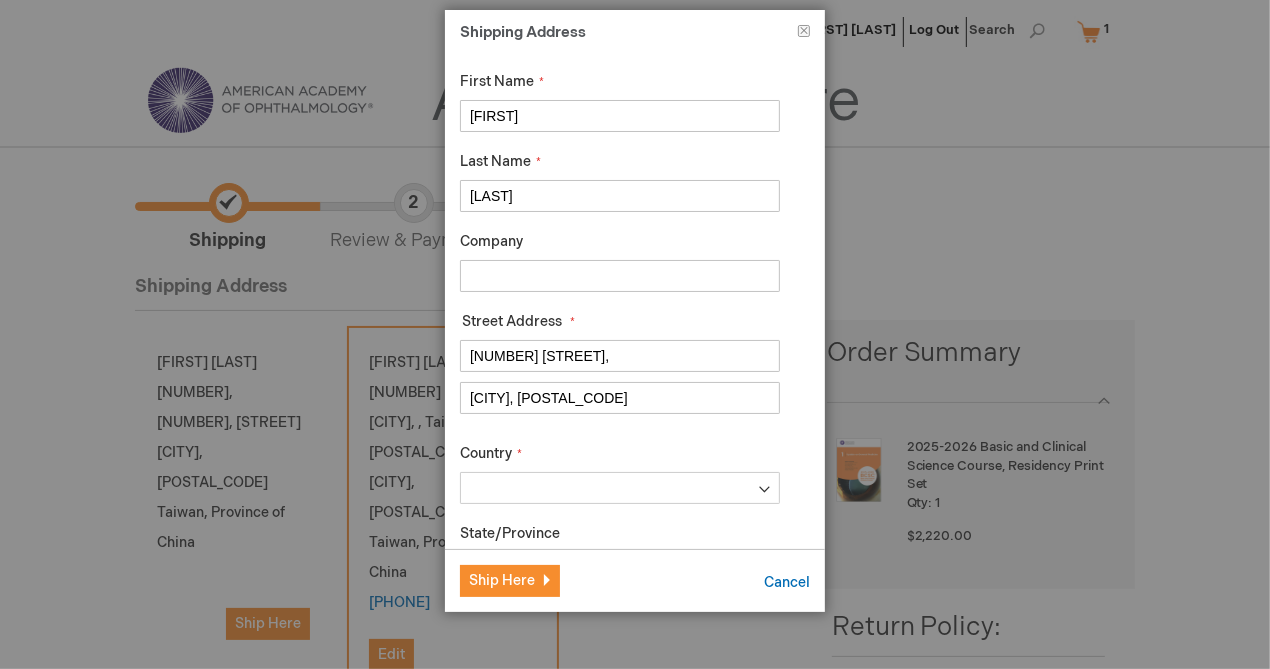 click on "Taipei, 106" at bounding box center (620, 398) 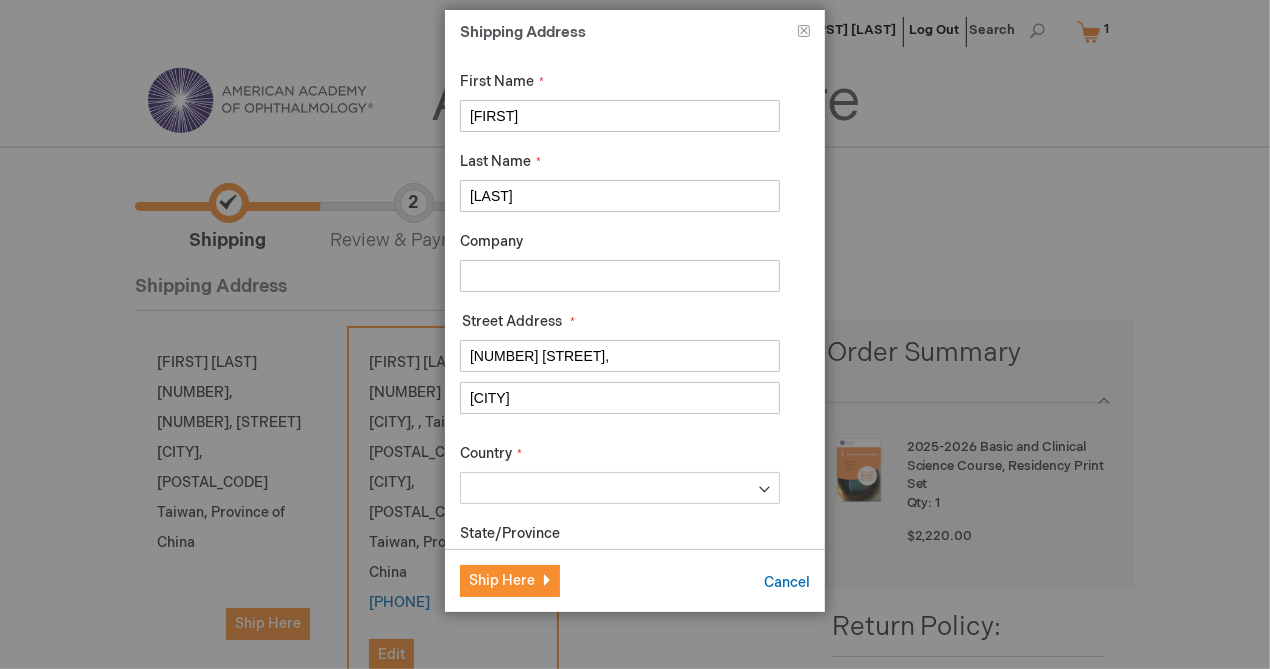 type on "T" 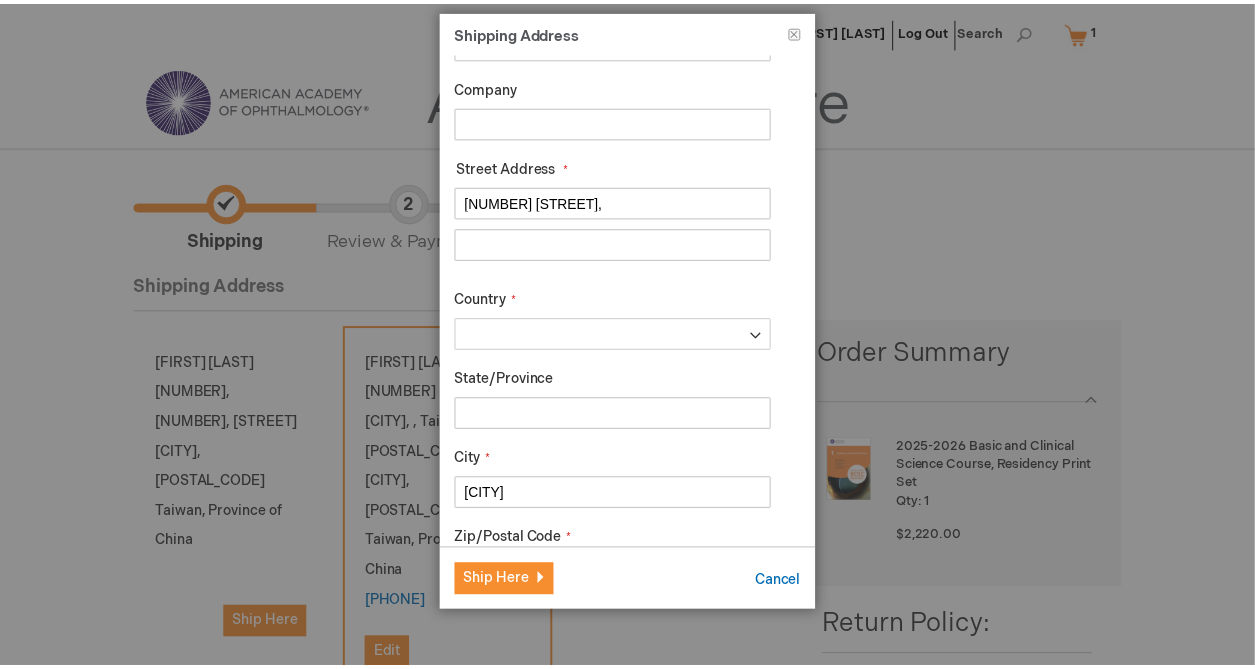 scroll, scrollTop: 300, scrollLeft: 0, axis: vertical 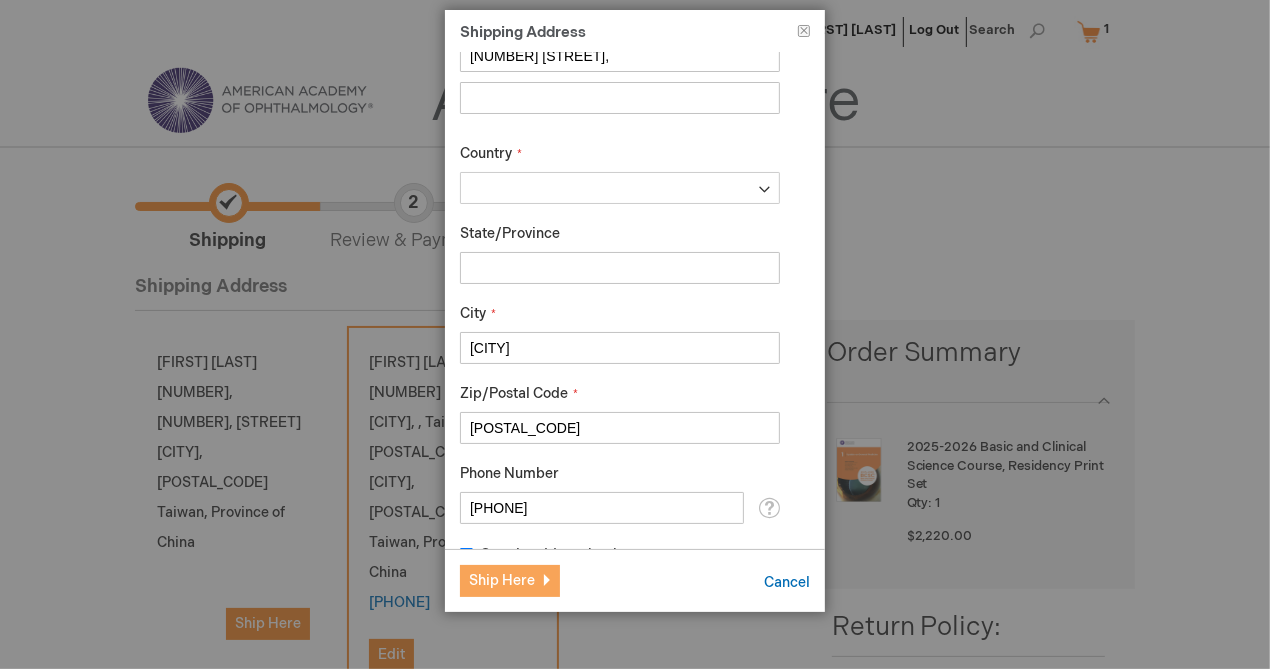type 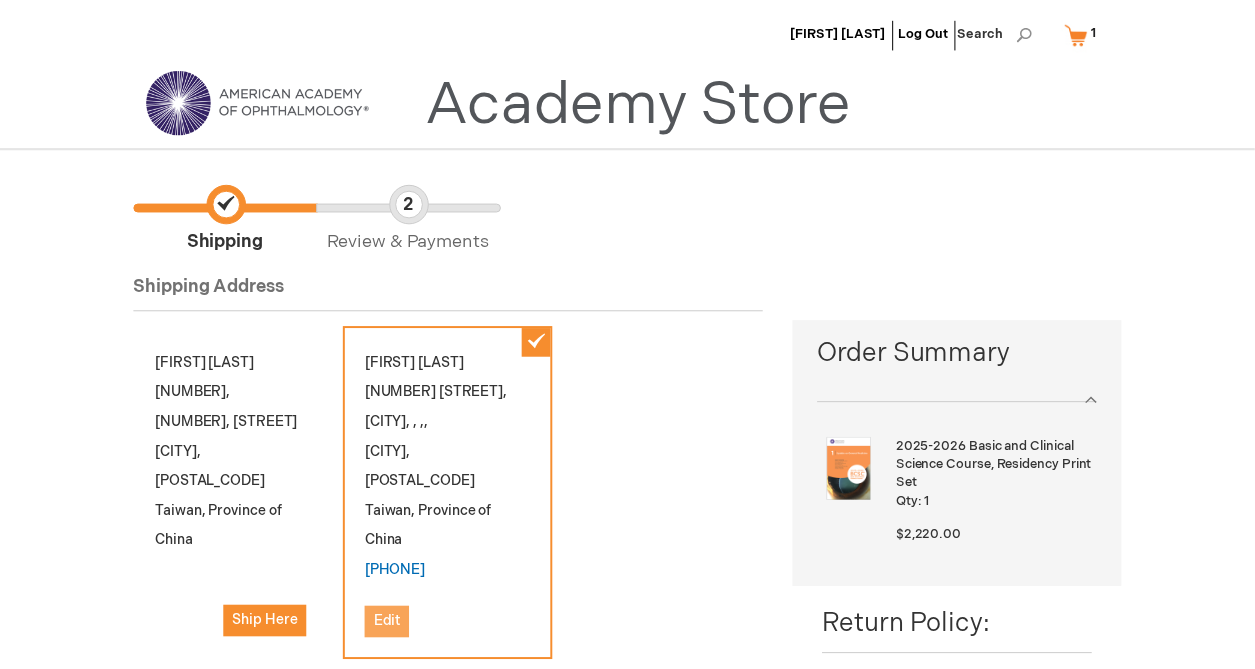 scroll, scrollTop: 0, scrollLeft: 0, axis: both 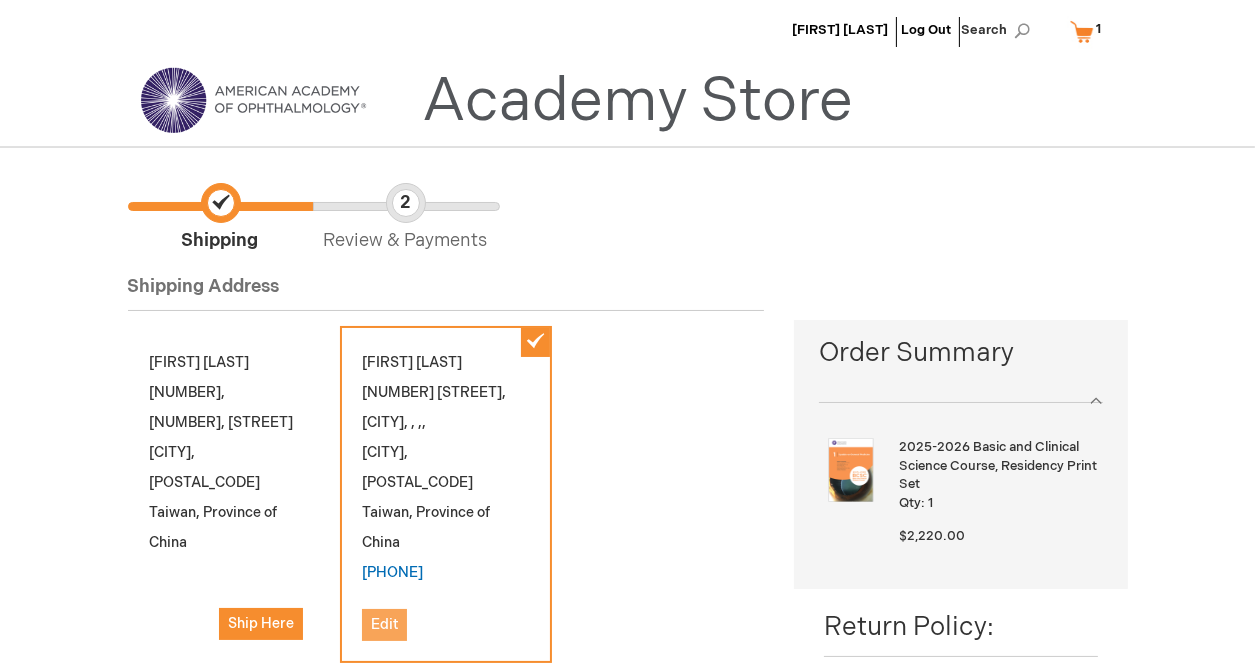 click on "Edit" at bounding box center (384, 624) 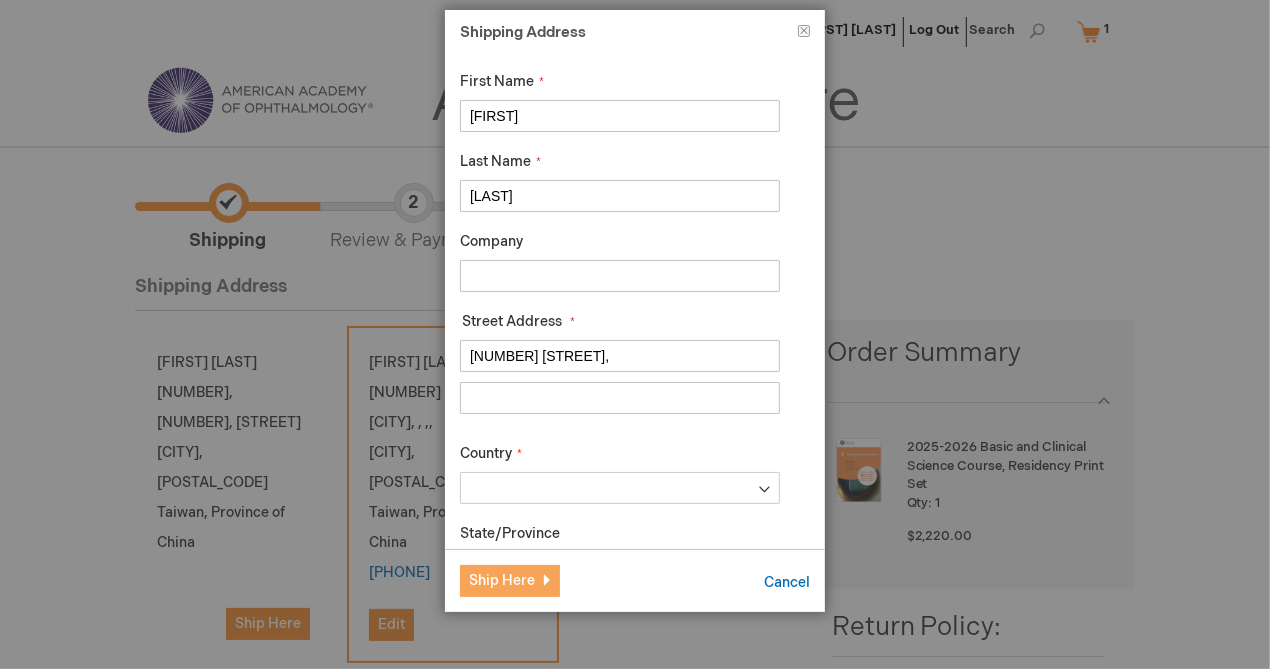 click on "Ship Here" at bounding box center [502, 580] 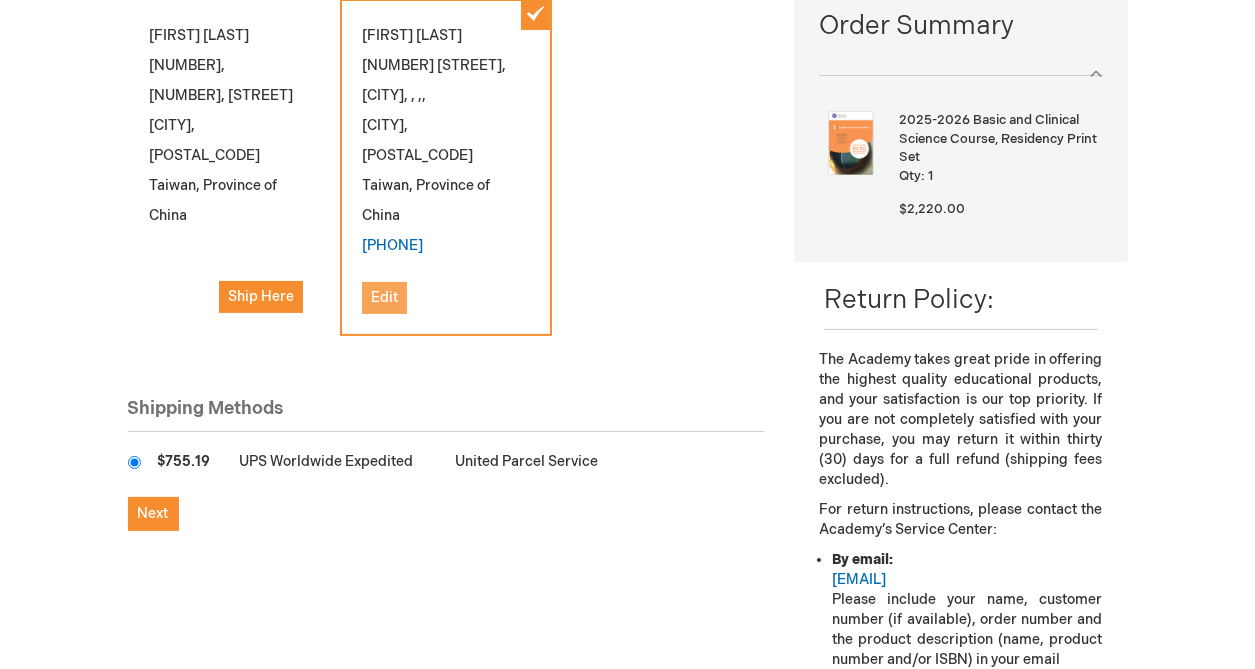 scroll, scrollTop: 300, scrollLeft: 0, axis: vertical 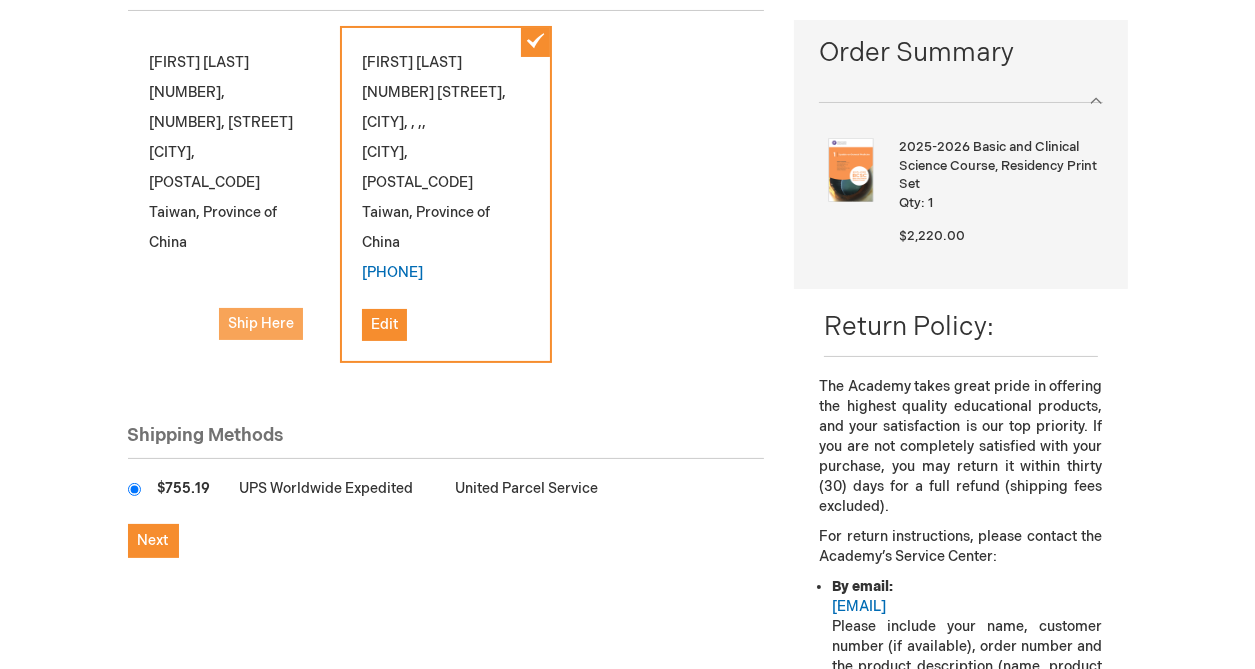 click on "Ship Here" at bounding box center [261, 323] 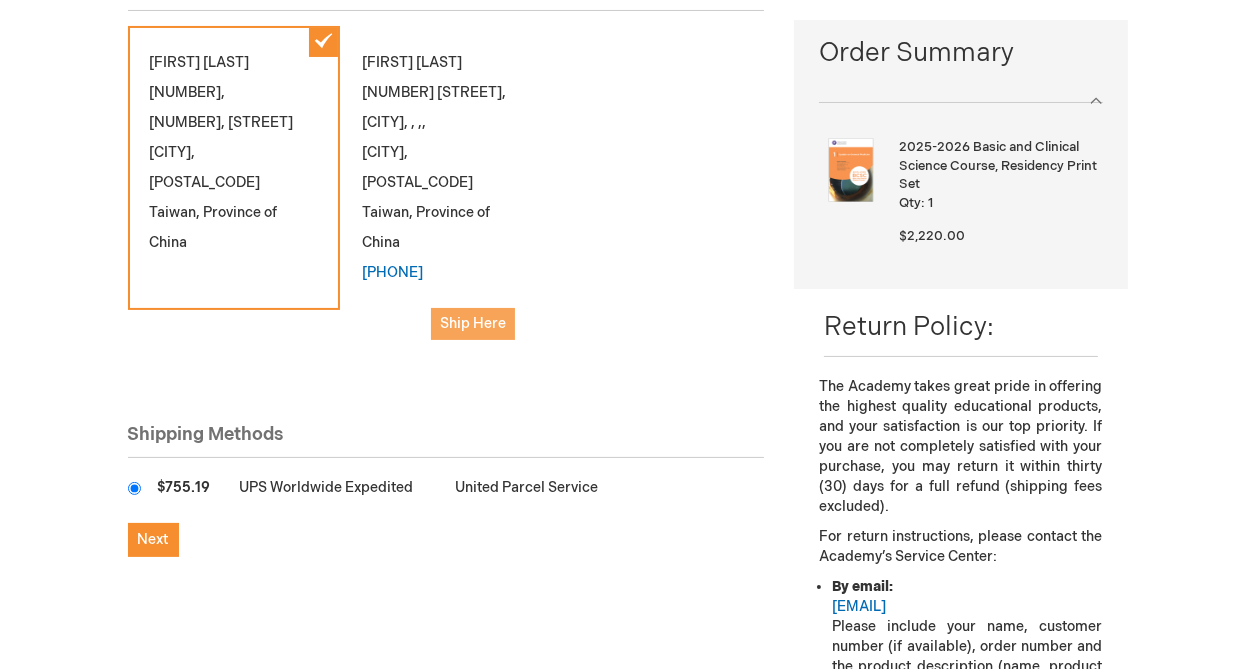 click on "Ship Here" at bounding box center (473, 323) 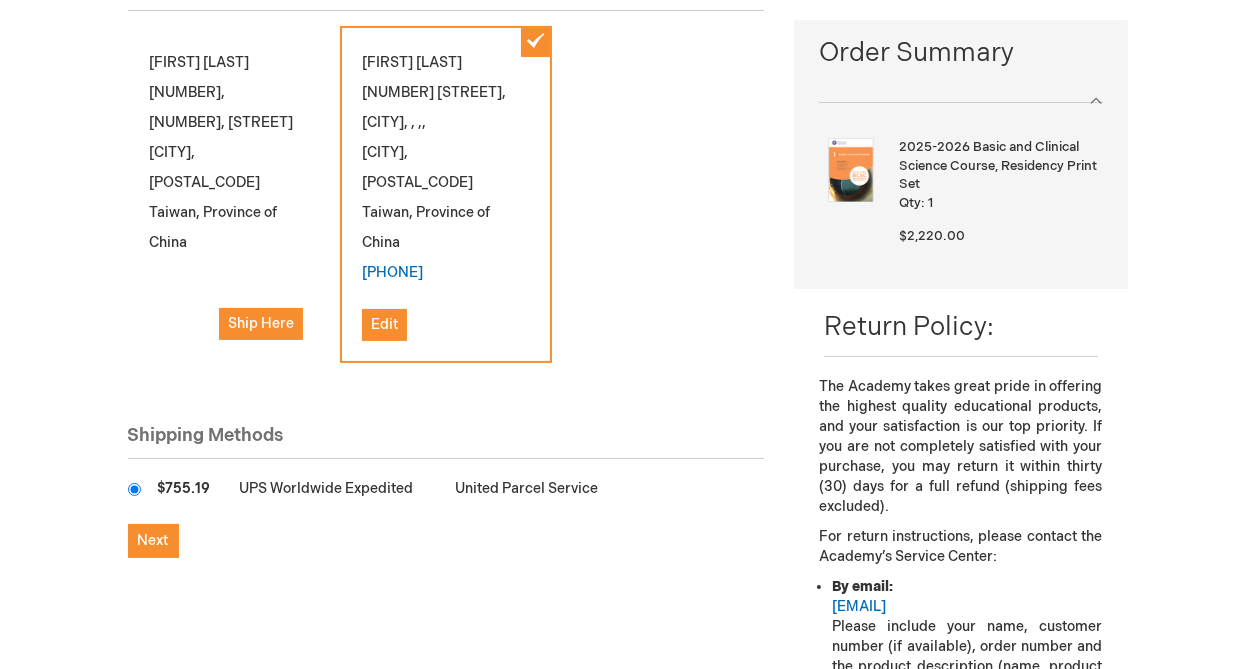 click on "Pauline
Huang
19F, No.88, Sec. 2, An-He Rd
Taipei ,    106
Taiwan, Province of China
Ship Here
Pauline
Huang
19F. No.88, An-he Rd. Sec. 2., Da-an Dist., , , ,
Taipei ,    106
Taiwan, Province of China
886937879896
Edit" at bounding box center (446, 204) 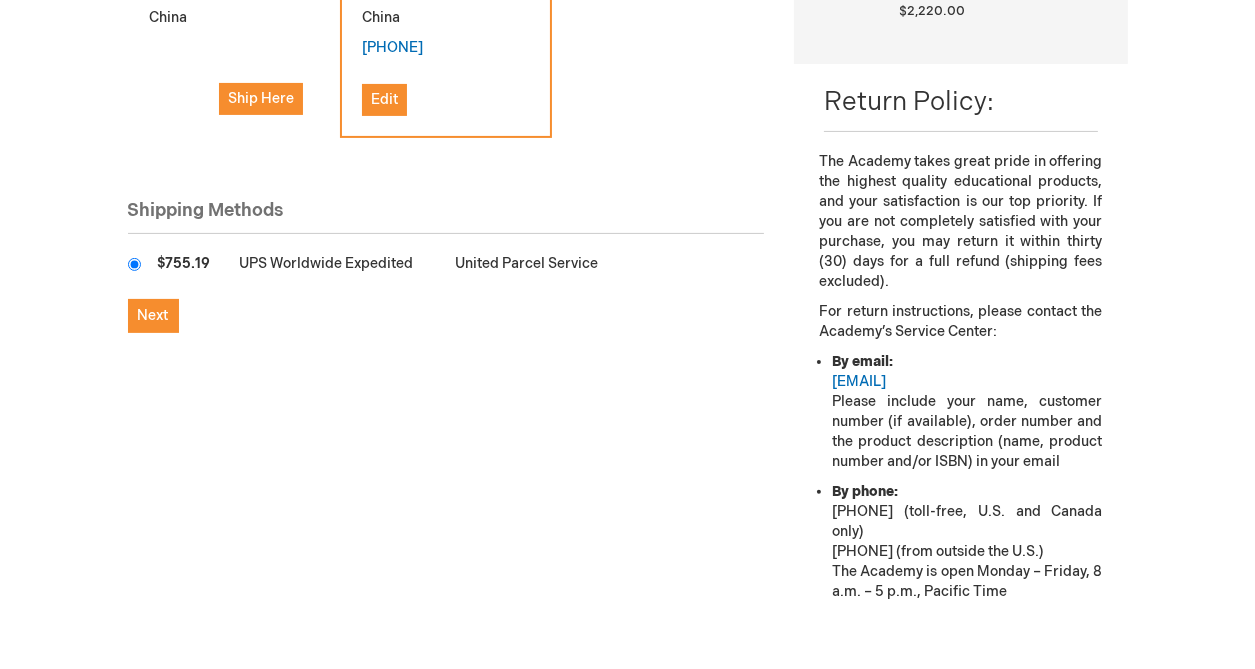 scroll, scrollTop: 500, scrollLeft: 0, axis: vertical 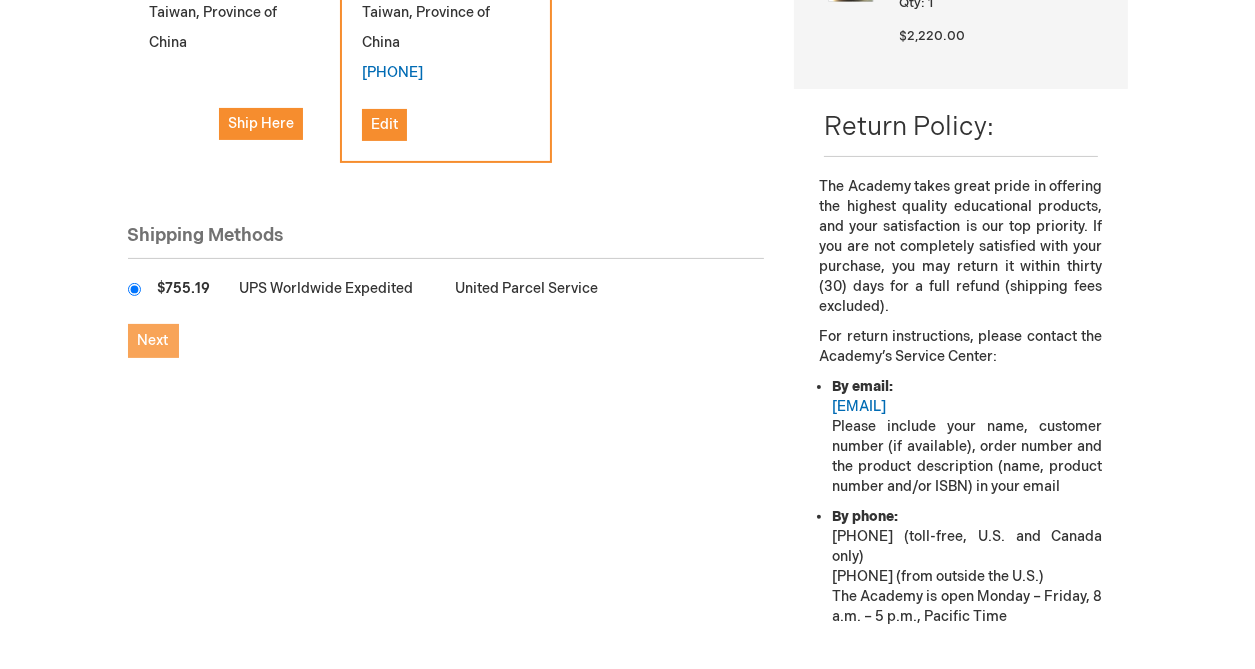 click on "Next" at bounding box center (153, 340) 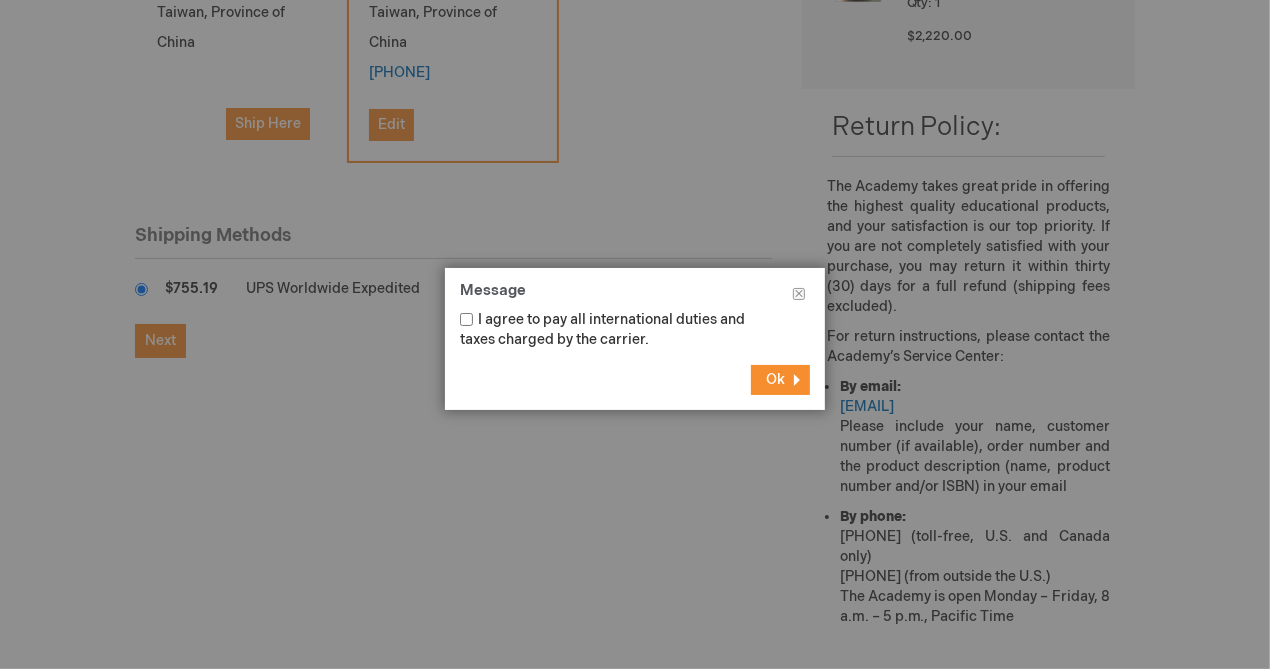 click on "I agree to pay all international duties and taxes charged by the carrier." at bounding box center [466, 319] 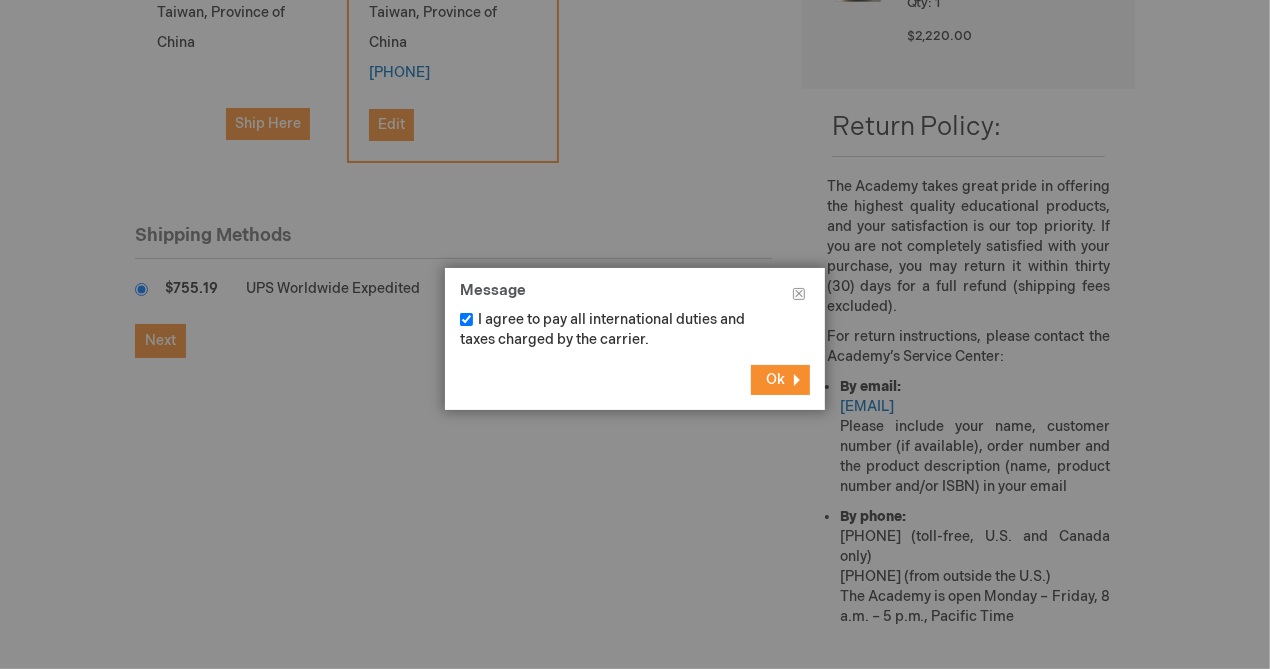click on "Ok" at bounding box center [780, 380] 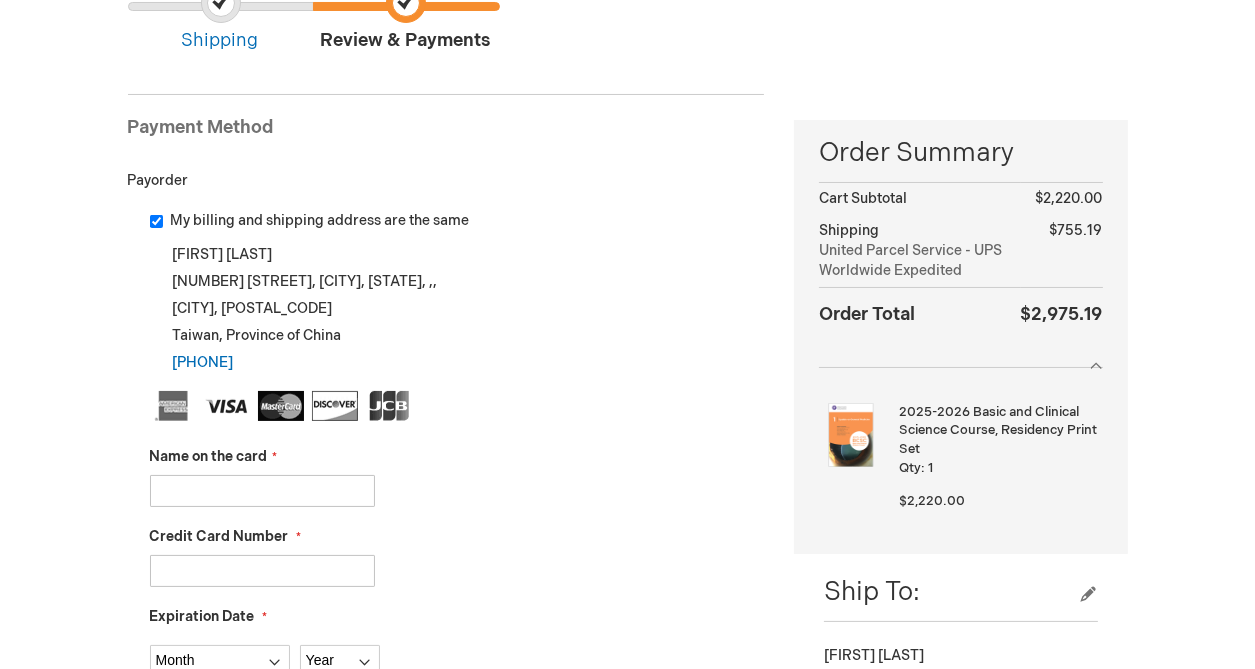 scroll, scrollTop: 400, scrollLeft: 0, axis: vertical 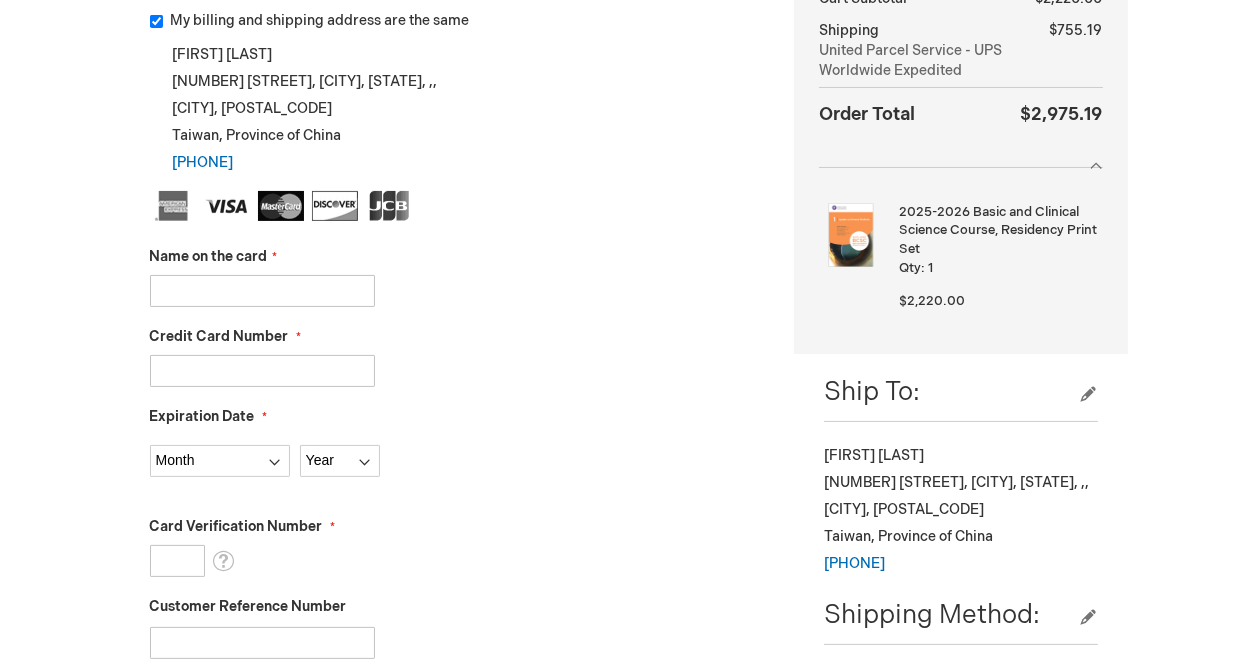 click on "Name on the card" at bounding box center (262, 291) 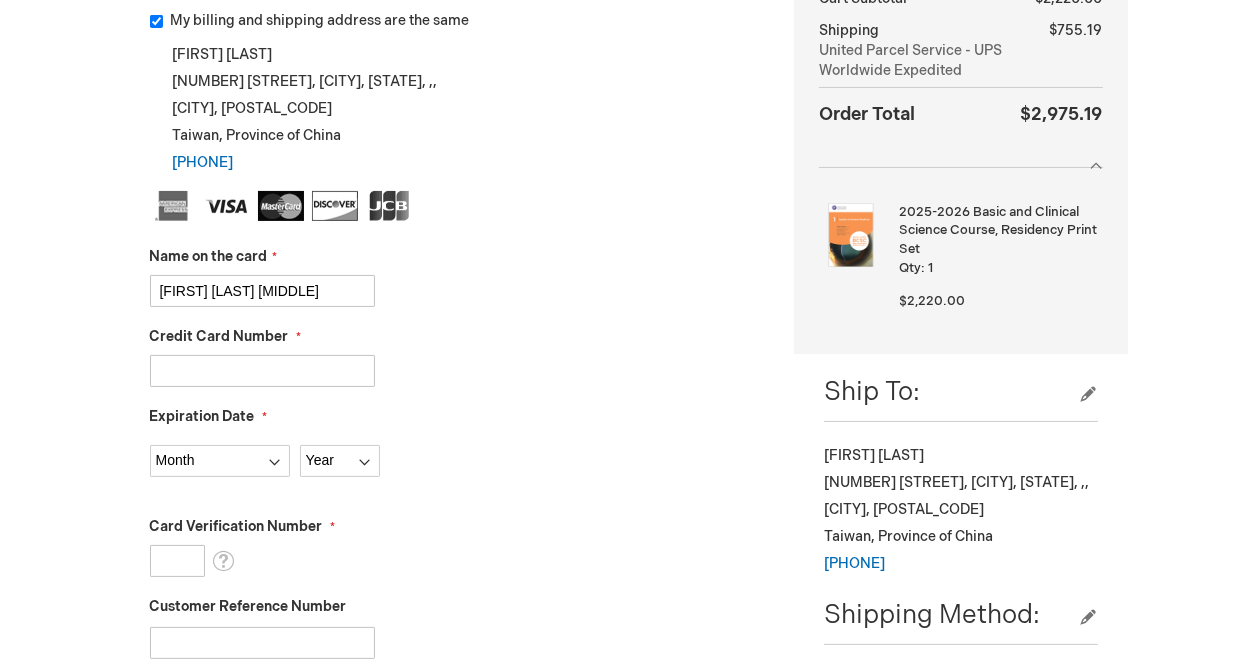 type on "HUANG WEI HSIEN" 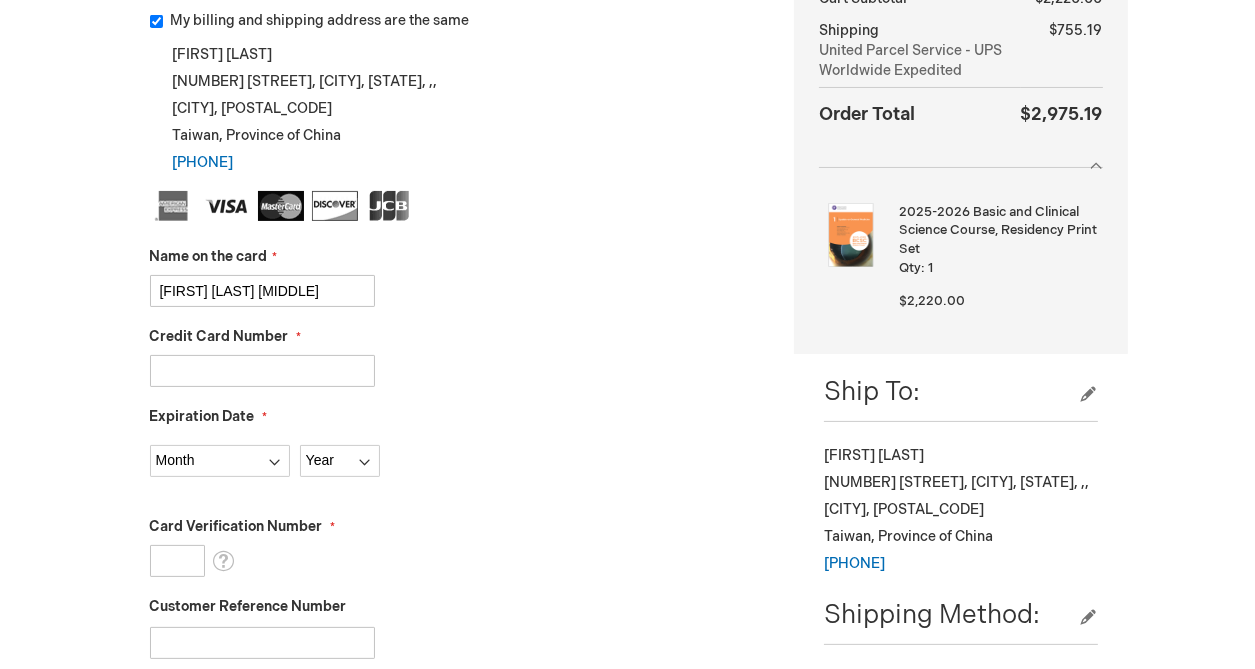 click on "Credit Card Number" at bounding box center [262, 371] 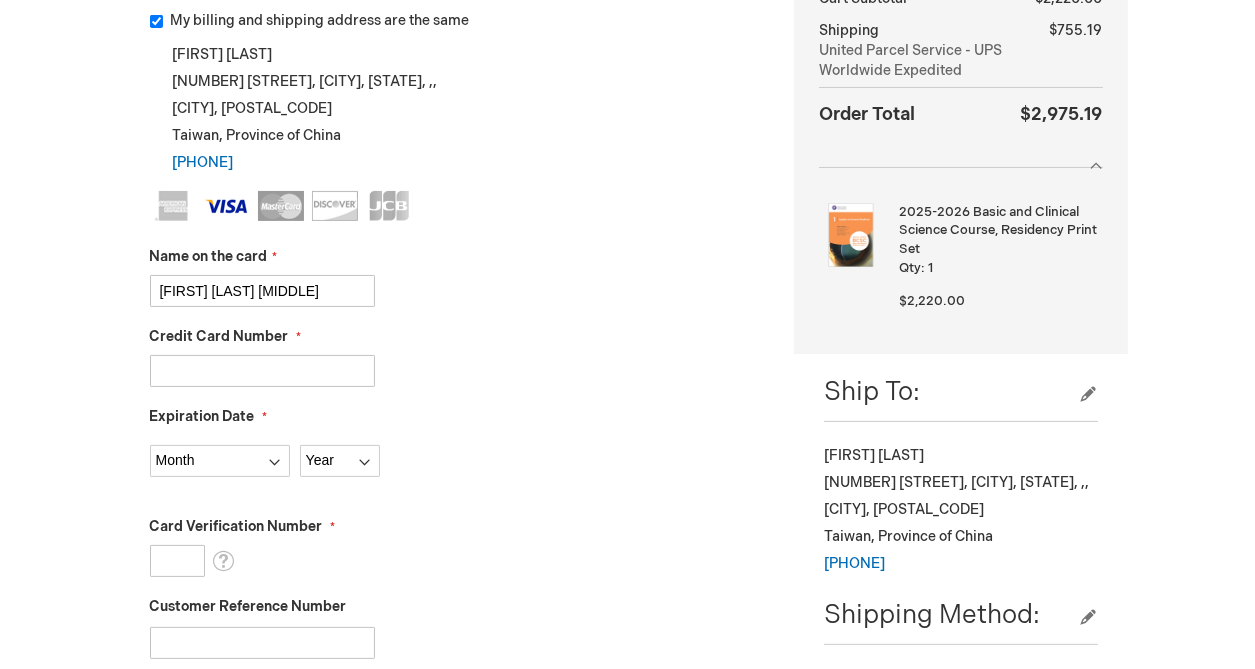 type on "4550530069023986" 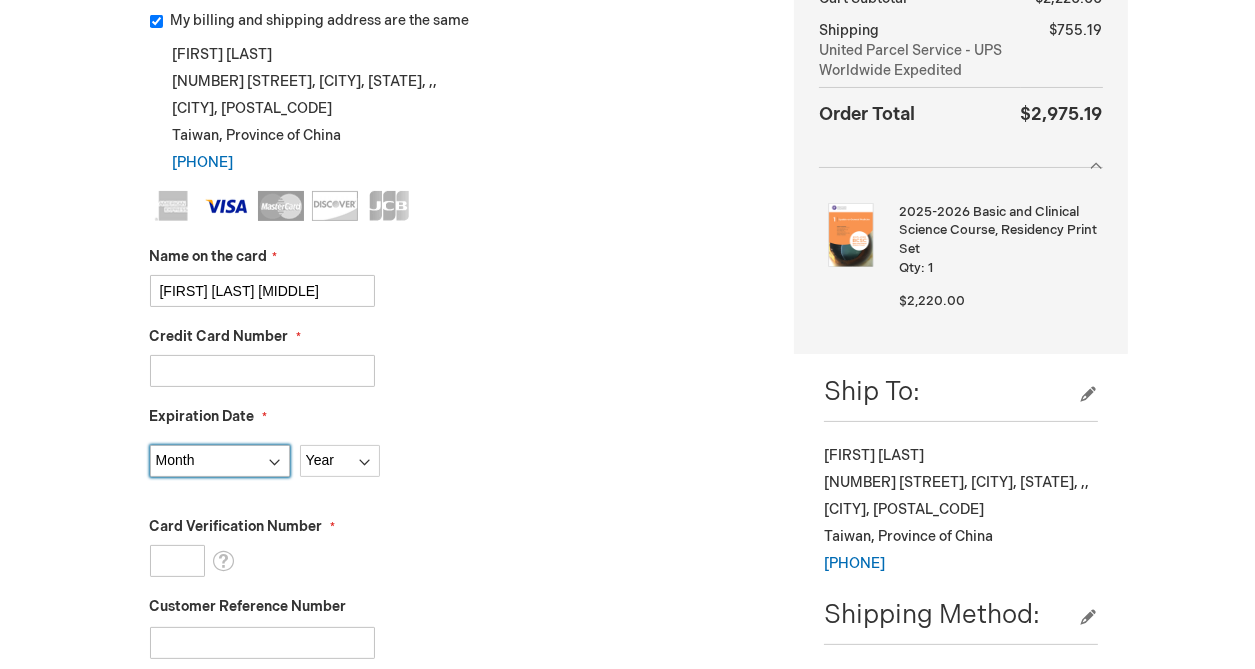 click on "Month 01 - January 02 - February 03 - March 04 - April 05 - May 06 - June 07 - July 08 - August 09 - September 10 - October 11 - November 12 - December" at bounding box center [220, 461] 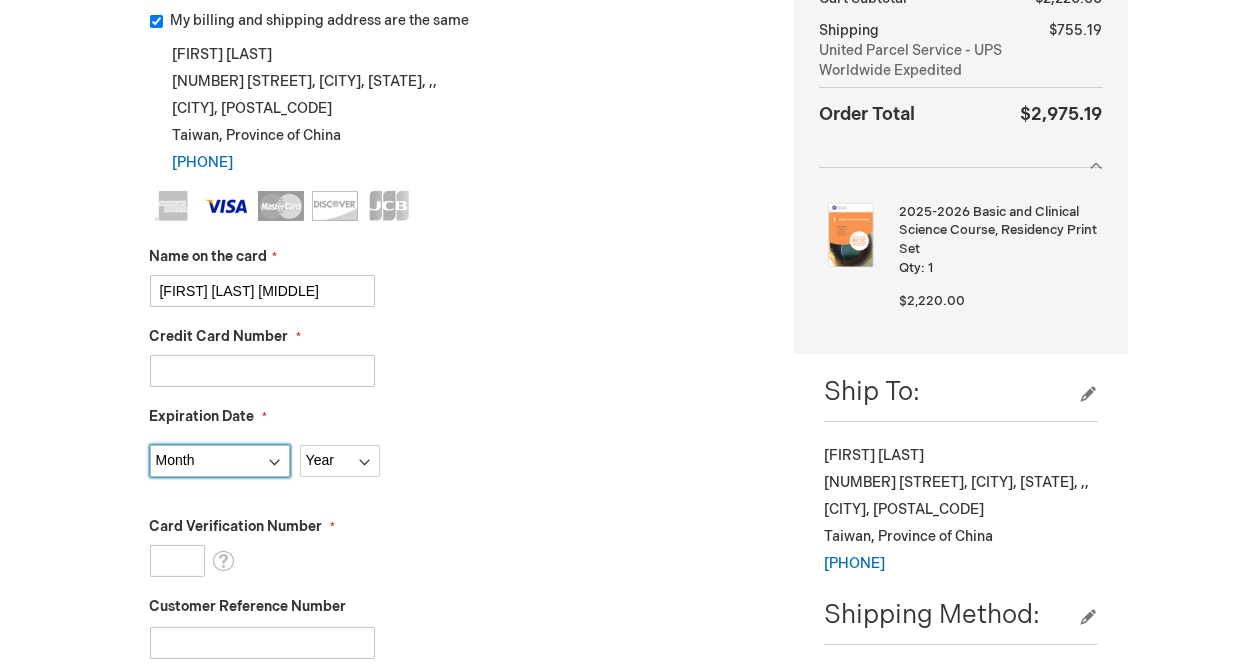 select on "10" 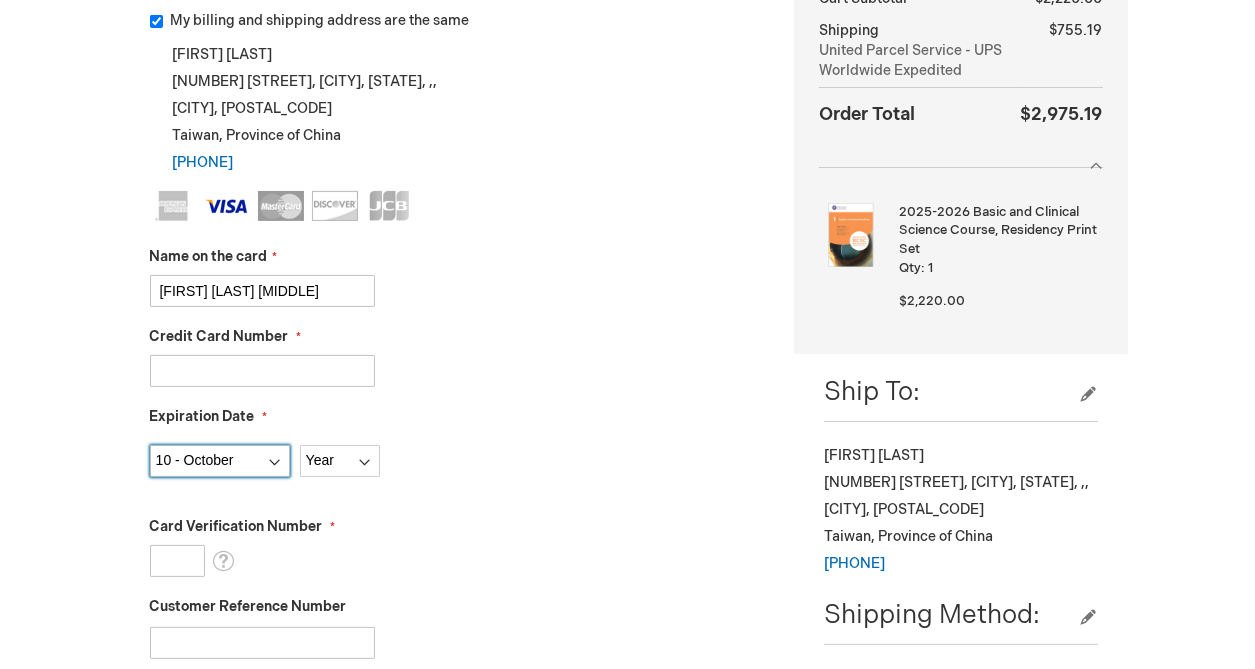 click on "Month 01 - January 02 - February 03 - March 04 - April 05 - May 06 - June 07 - July 08 - August 09 - September 10 - October 11 - November 12 - December" at bounding box center [220, 461] 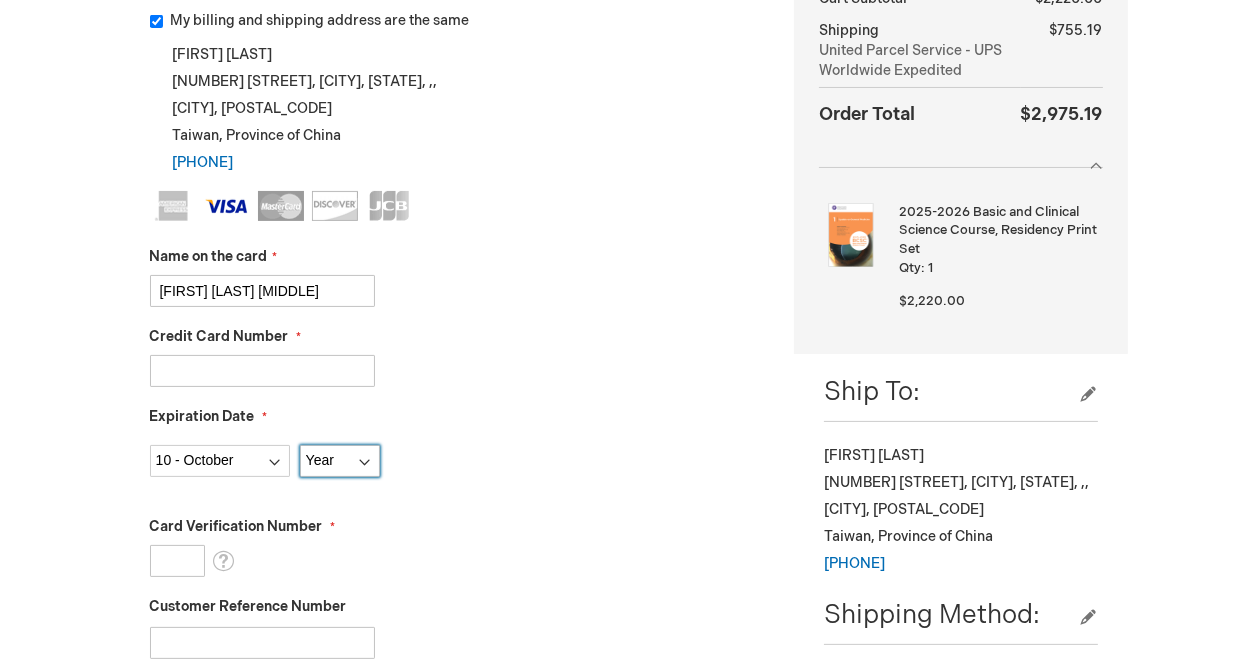 click on "Year 2025 2026 2027 2028 2029 2030 2031 2032 2033 2034 2035" at bounding box center (340, 461) 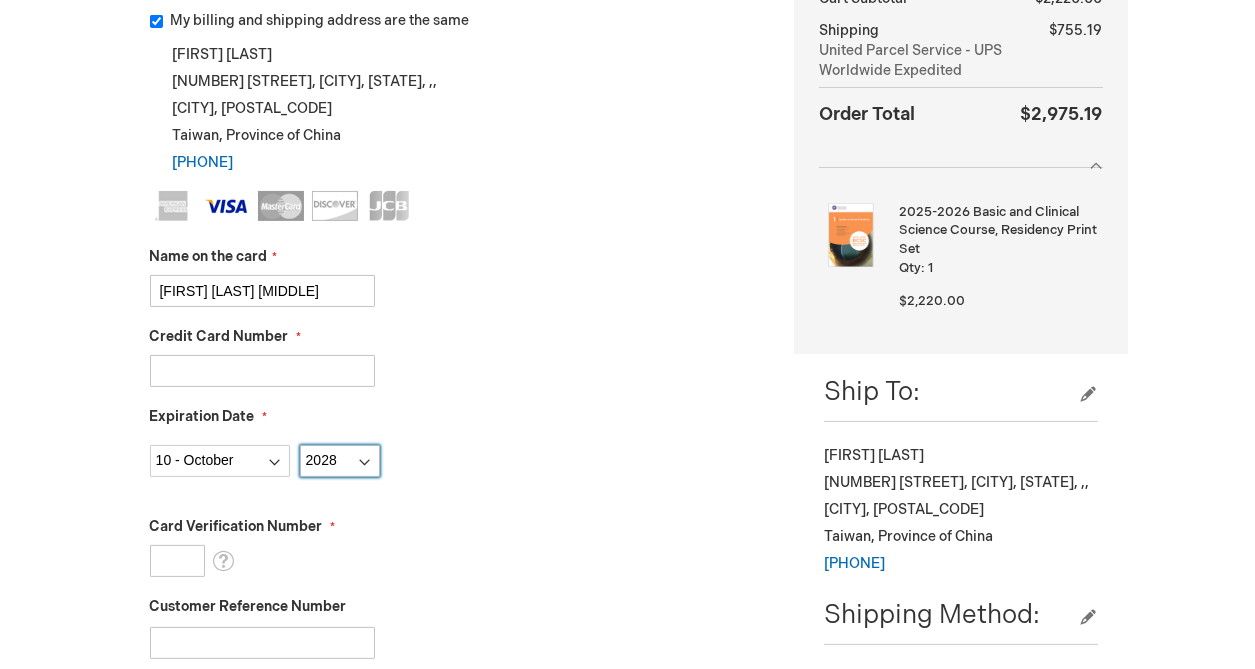 click on "Year 2025 2026 2027 2028 2029 2030 2031 2032 2033 2034 2035" at bounding box center [340, 461] 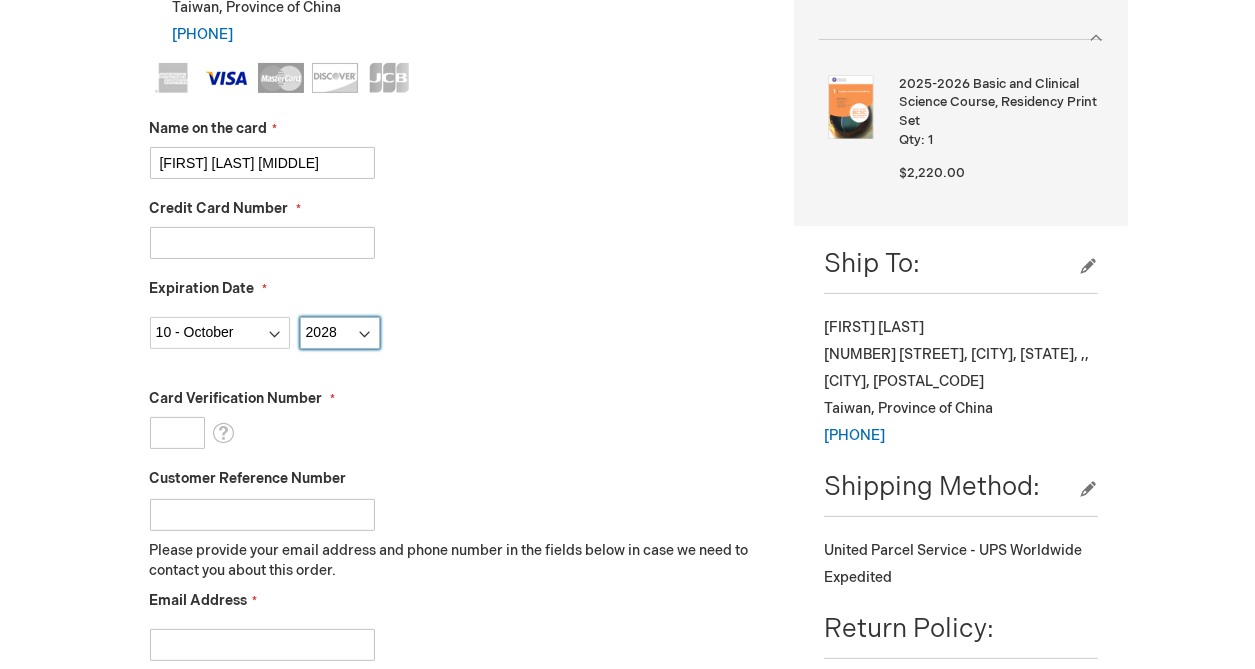 scroll, scrollTop: 600, scrollLeft: 0, axis: vertical 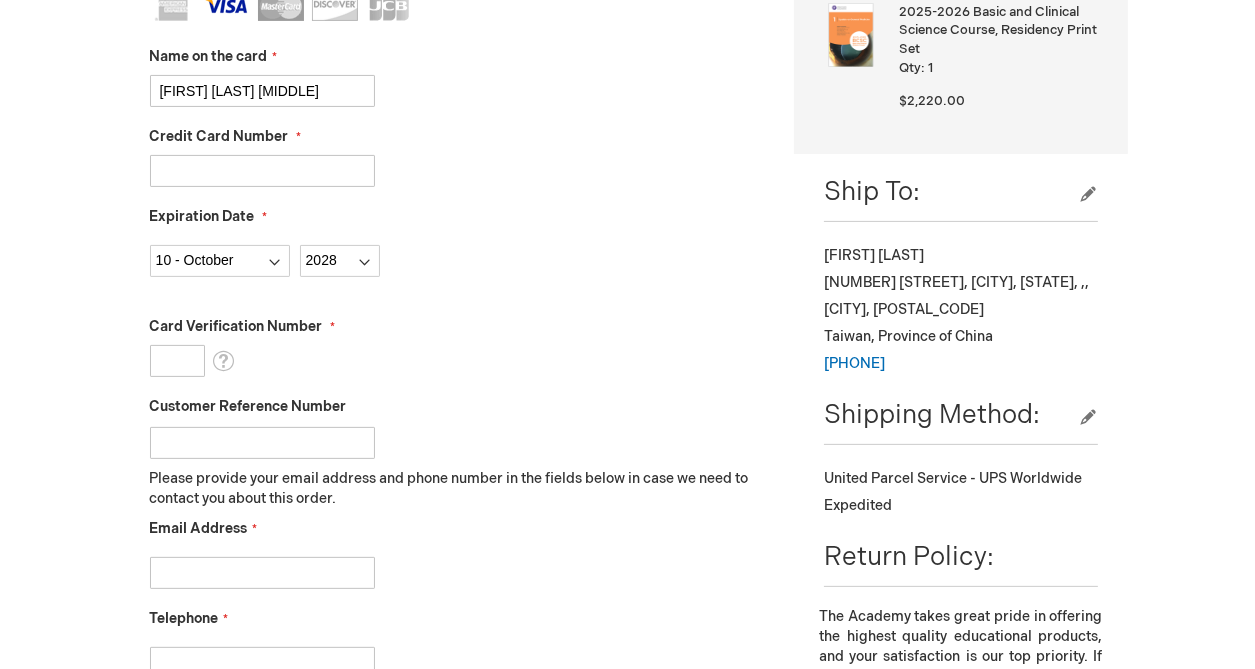 click on "Card Verification Number" at bounding box center (177, 361) 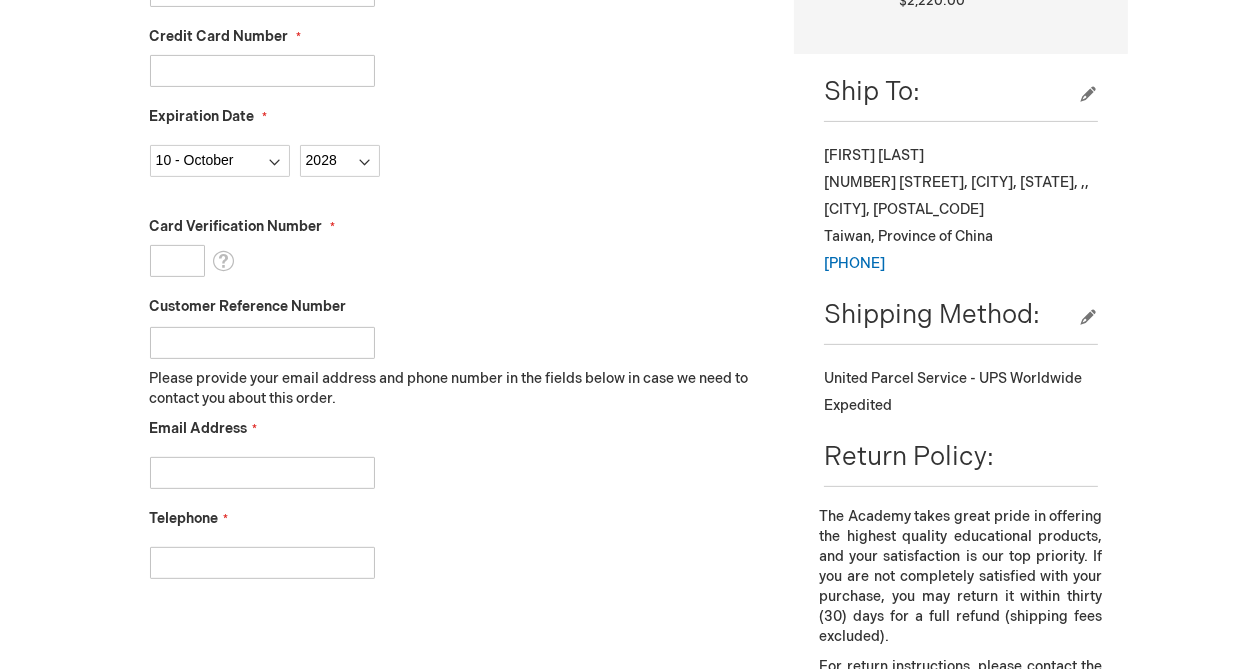 scroll, scrollTop: 800, scrollLeft: 0, axis: vertical 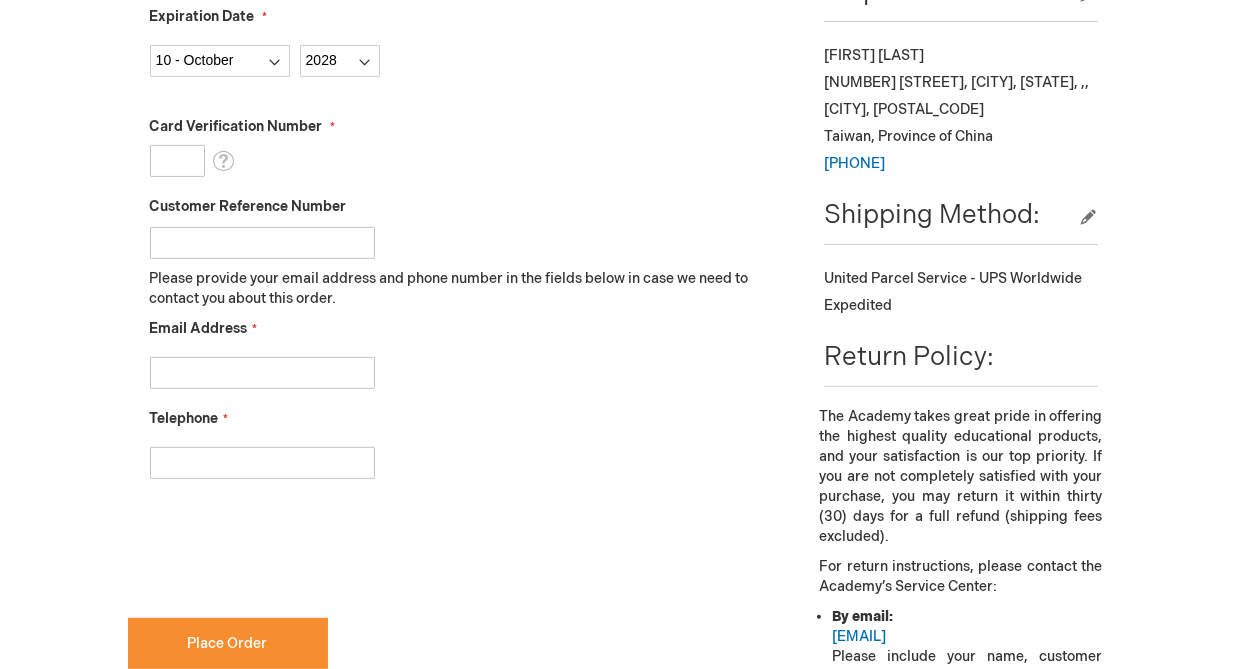 type on "592" 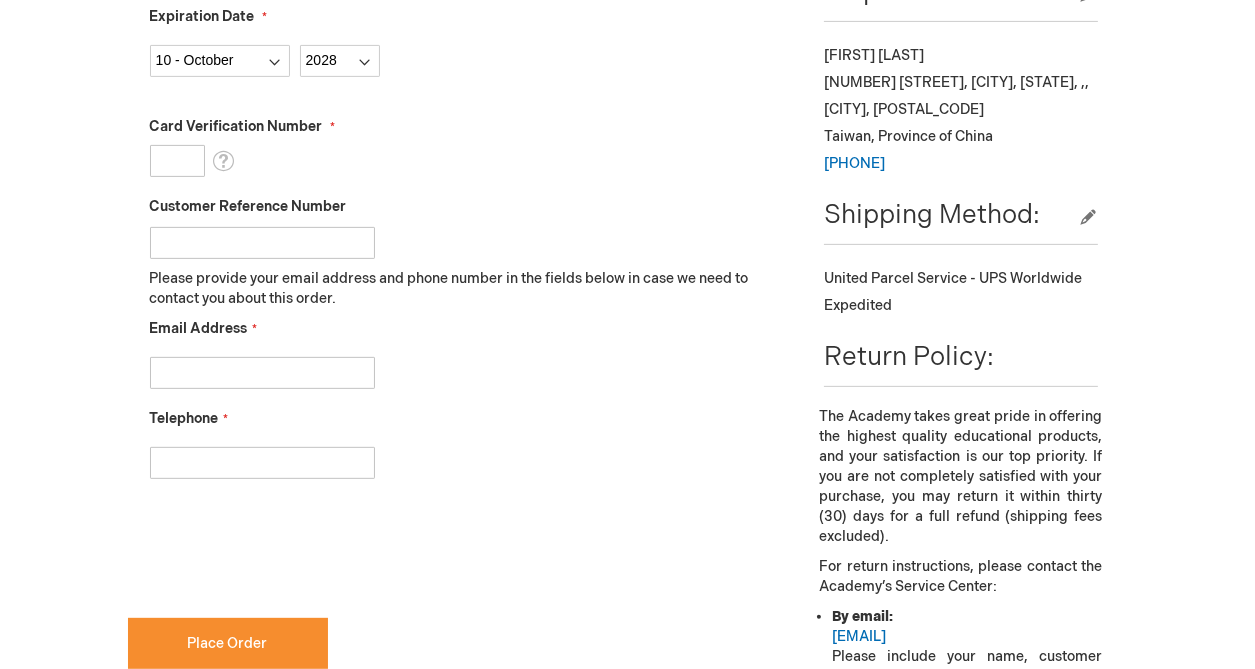 click on "Email Address" at bounding box center (262, 373) 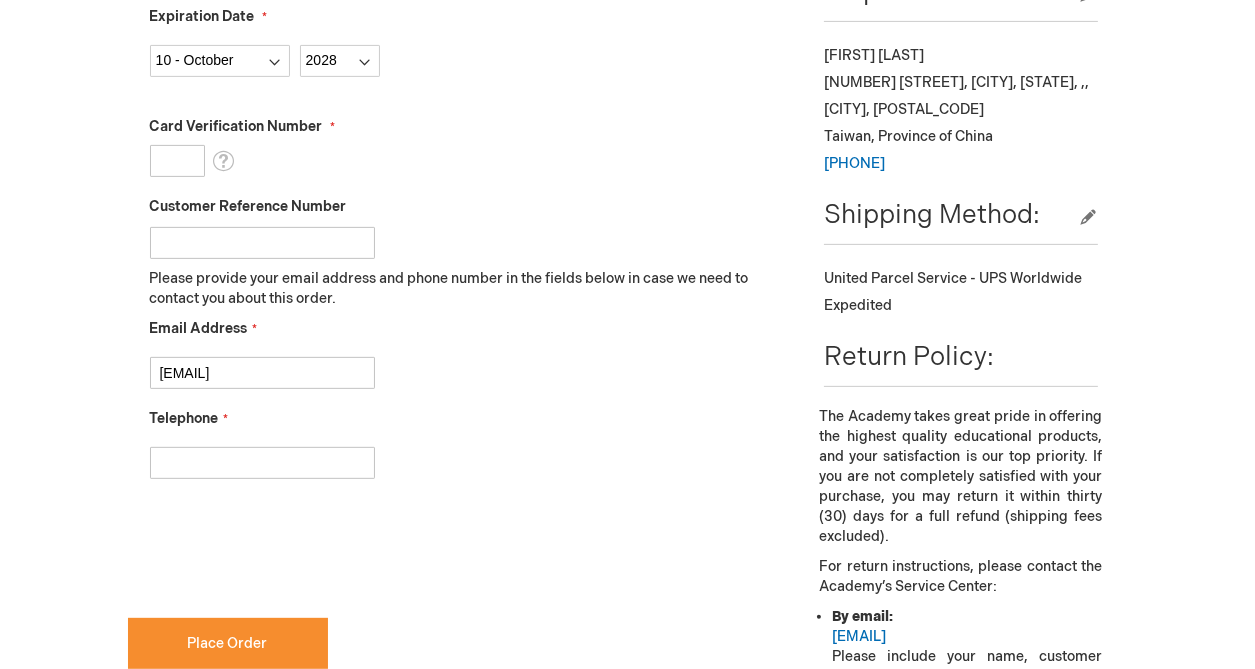 type on "pauline00077@gmail.com" 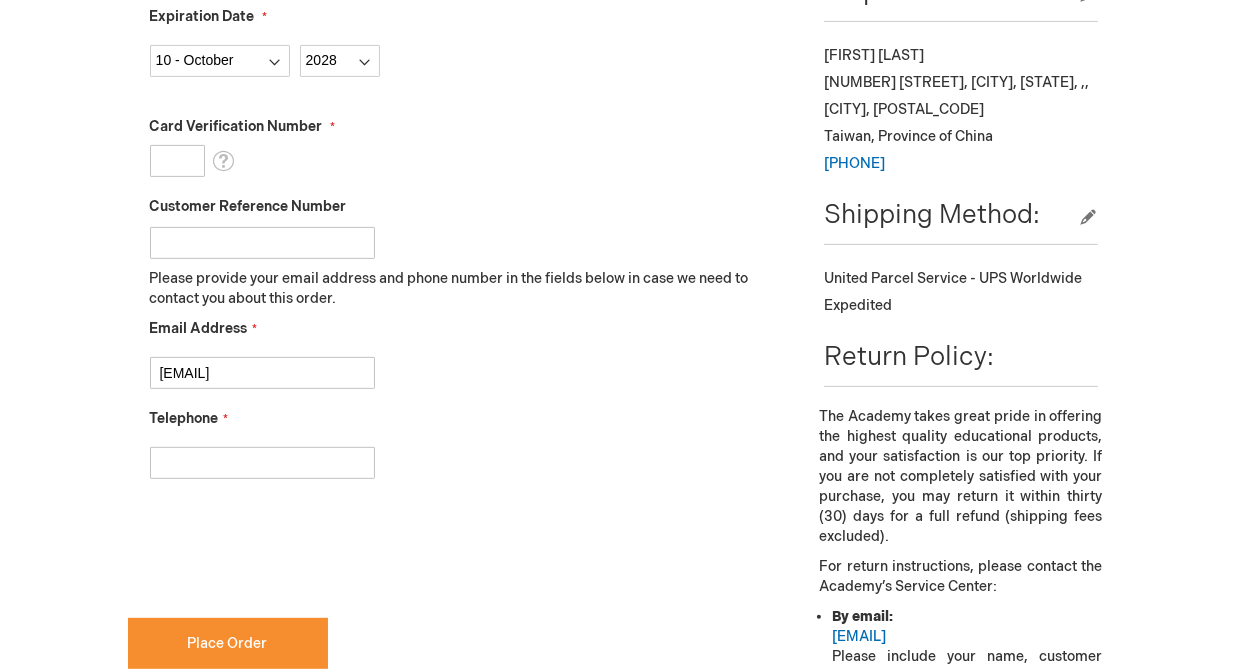 click on "Telephone" at bounding box center (262, 463) 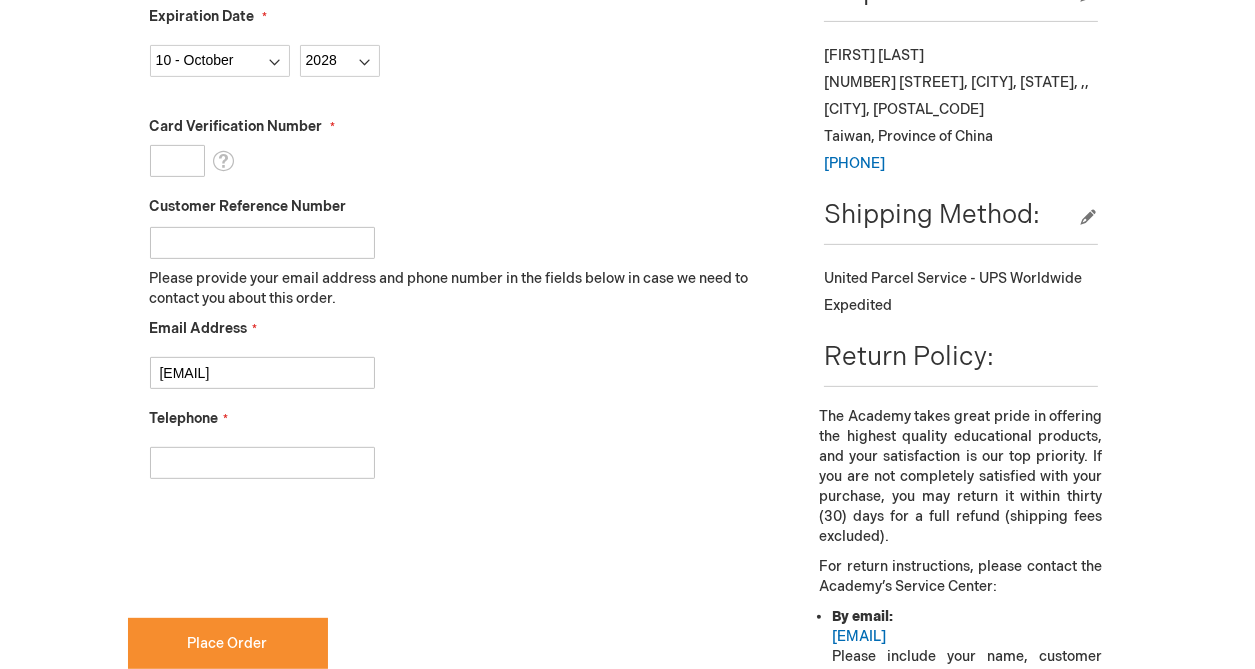 type on "886937879896" 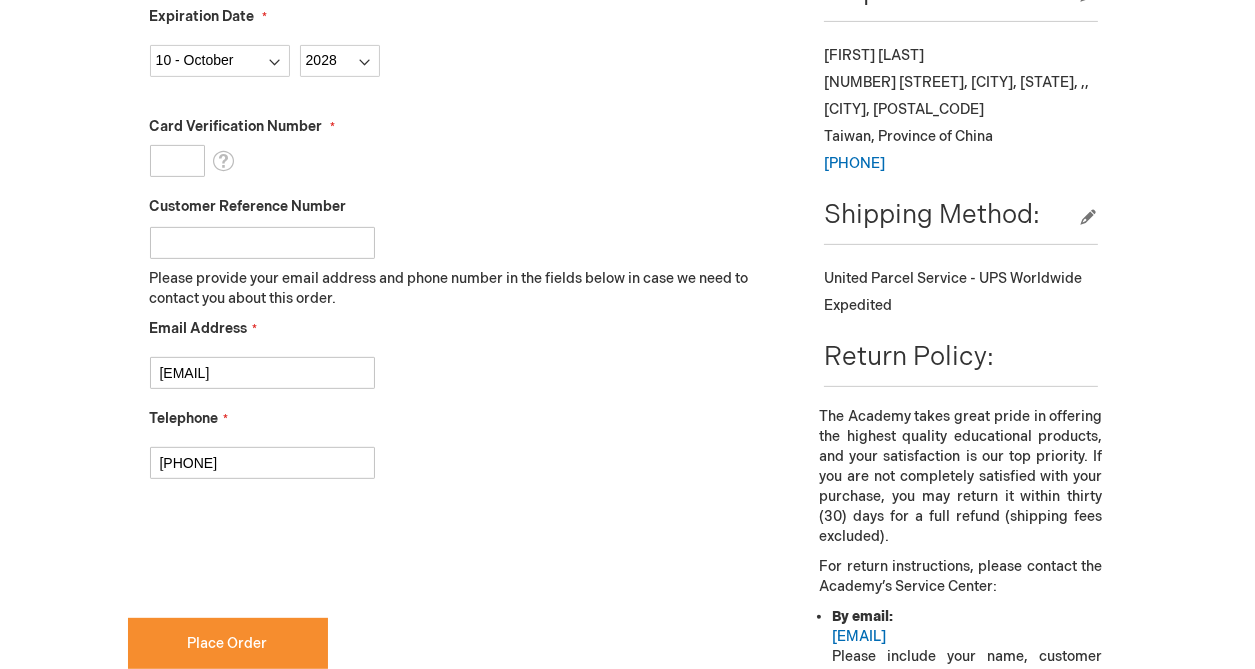 click on "Telephone
886937879896" at bounding box center [457, 444] 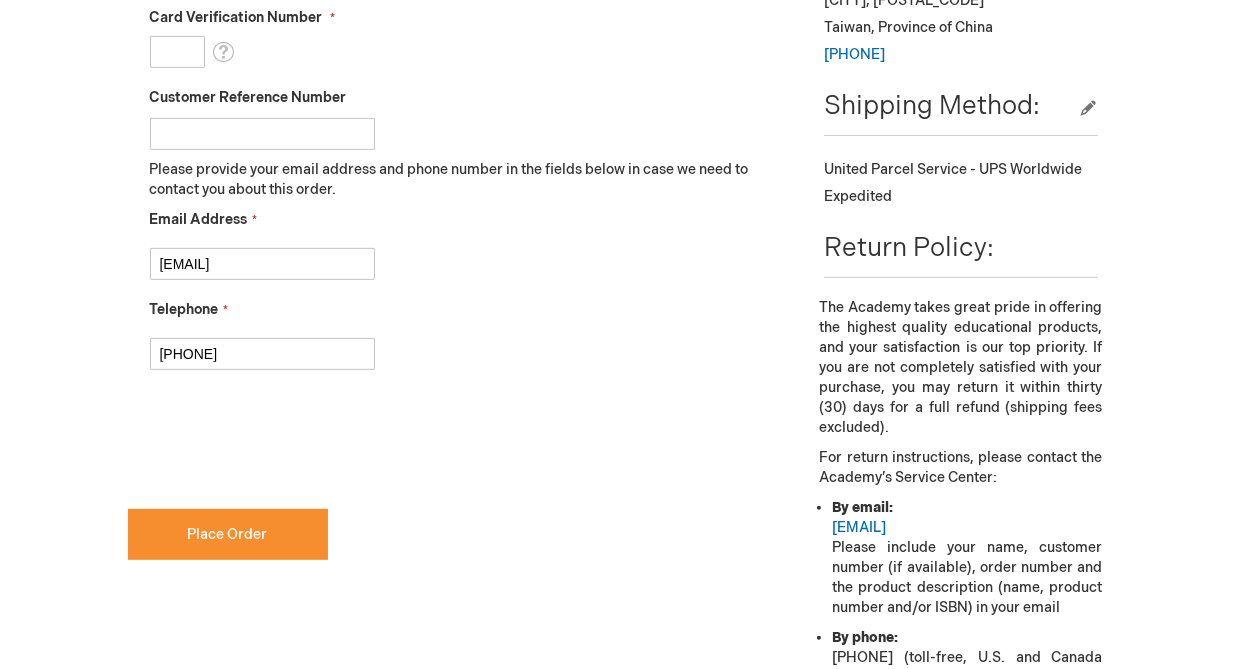 scroll, scrollTop: 1000, scrollLeft: 0, axis: vertical 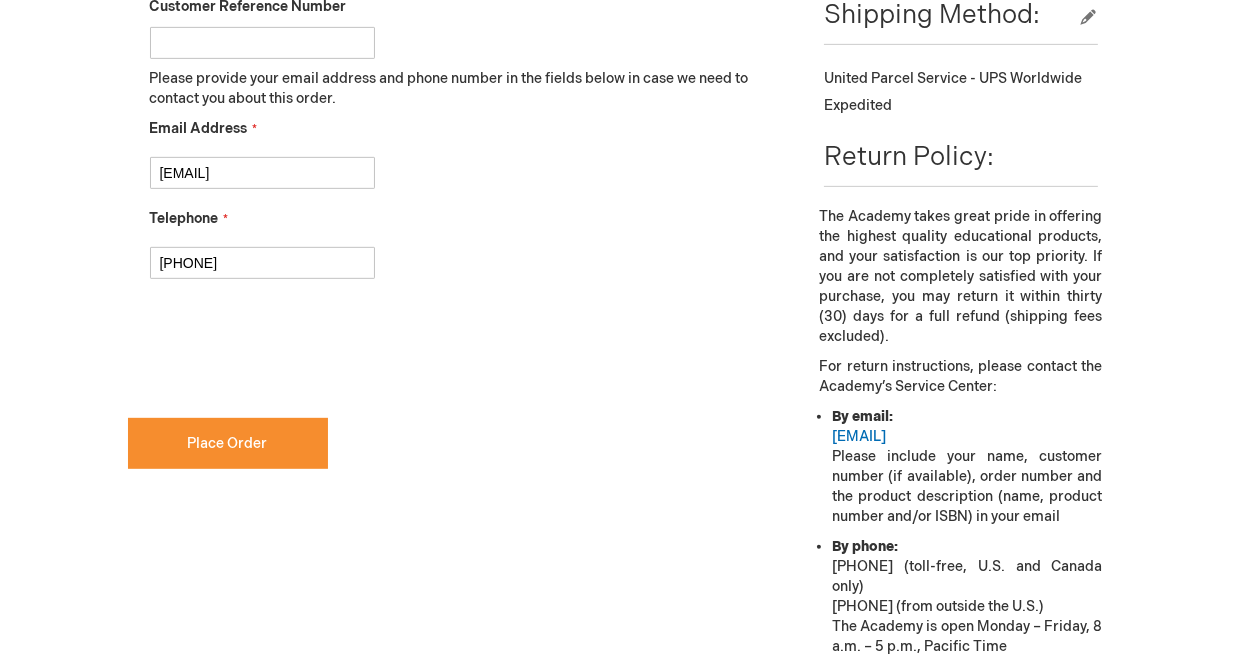 checkbox on "true" 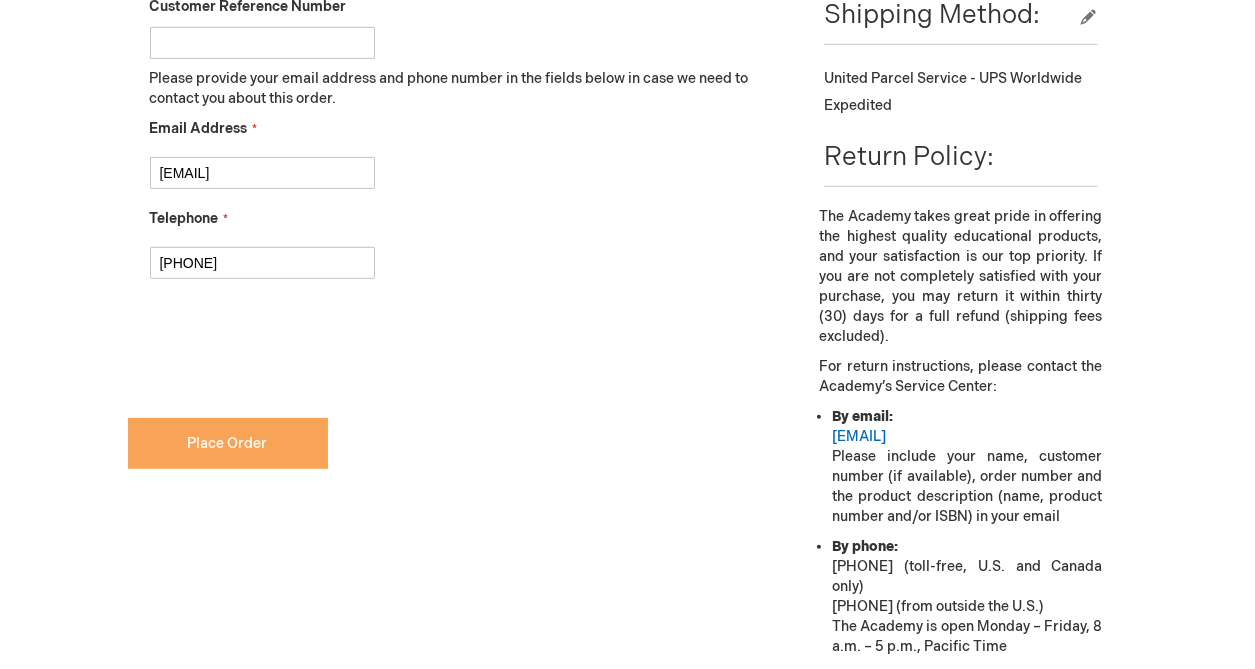 click on "Place Order" at bounding box center [228, 443] 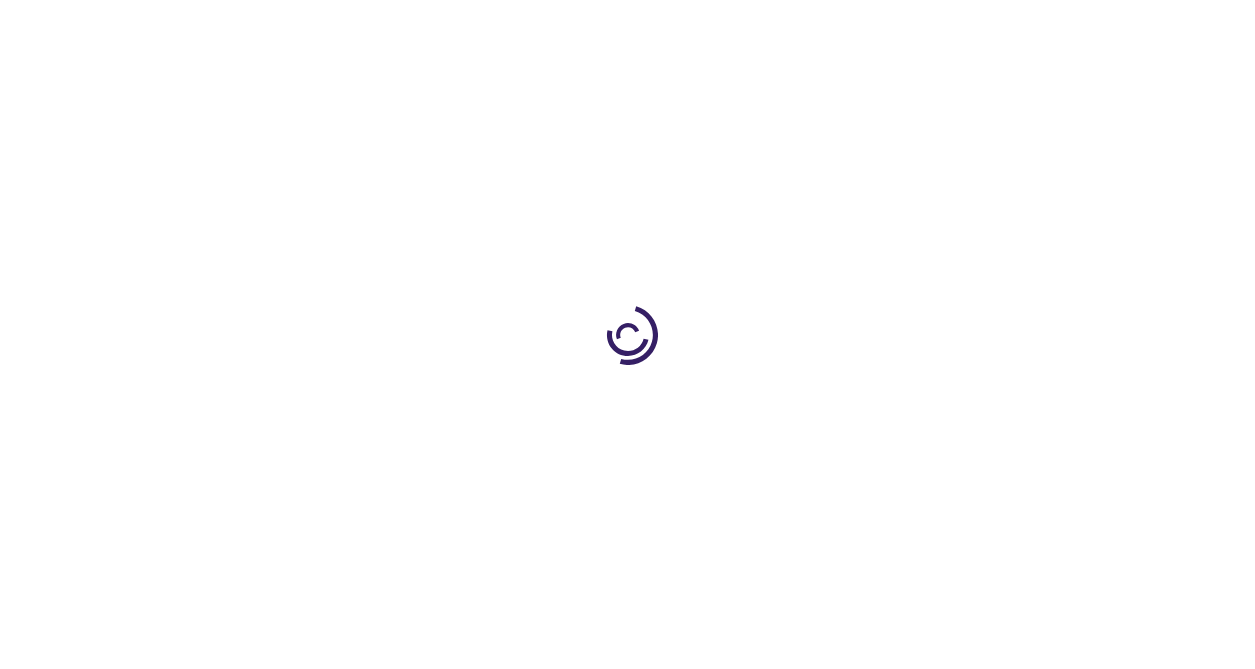 scroll, scrollTop: 0, scrollLeft: 0, axis: both 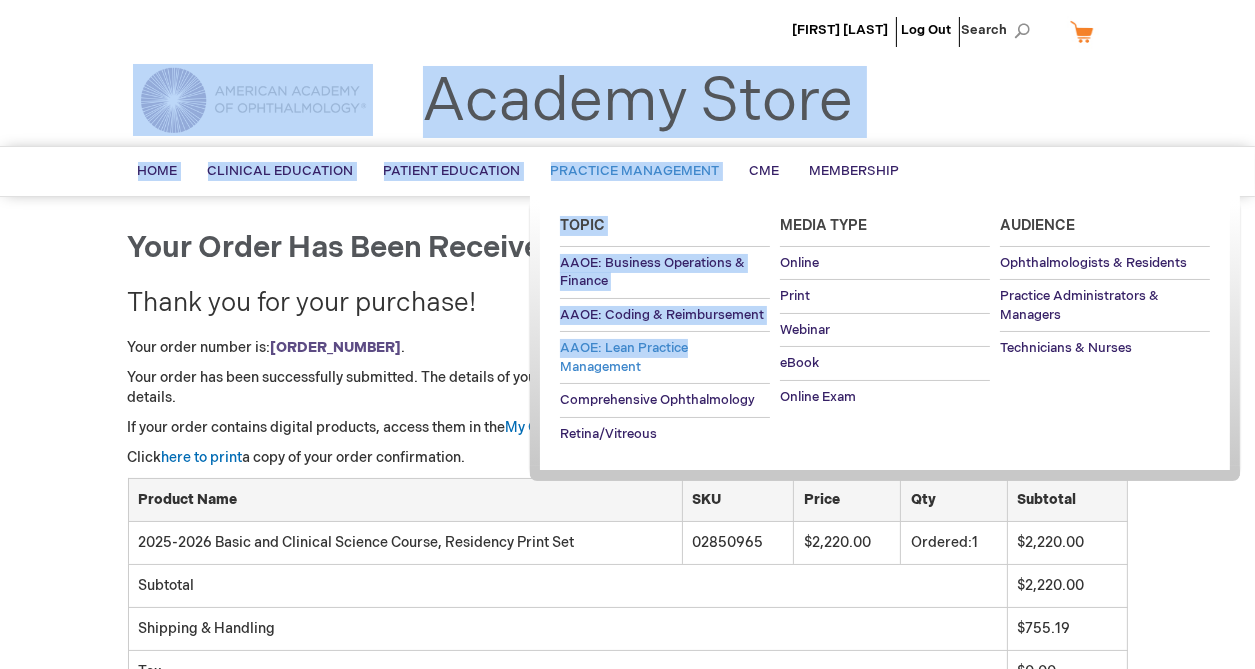drag, startPoint x: 130, startPoint y: 75, endPoint x: 709, endPoint y: 357, distance: 644.0225 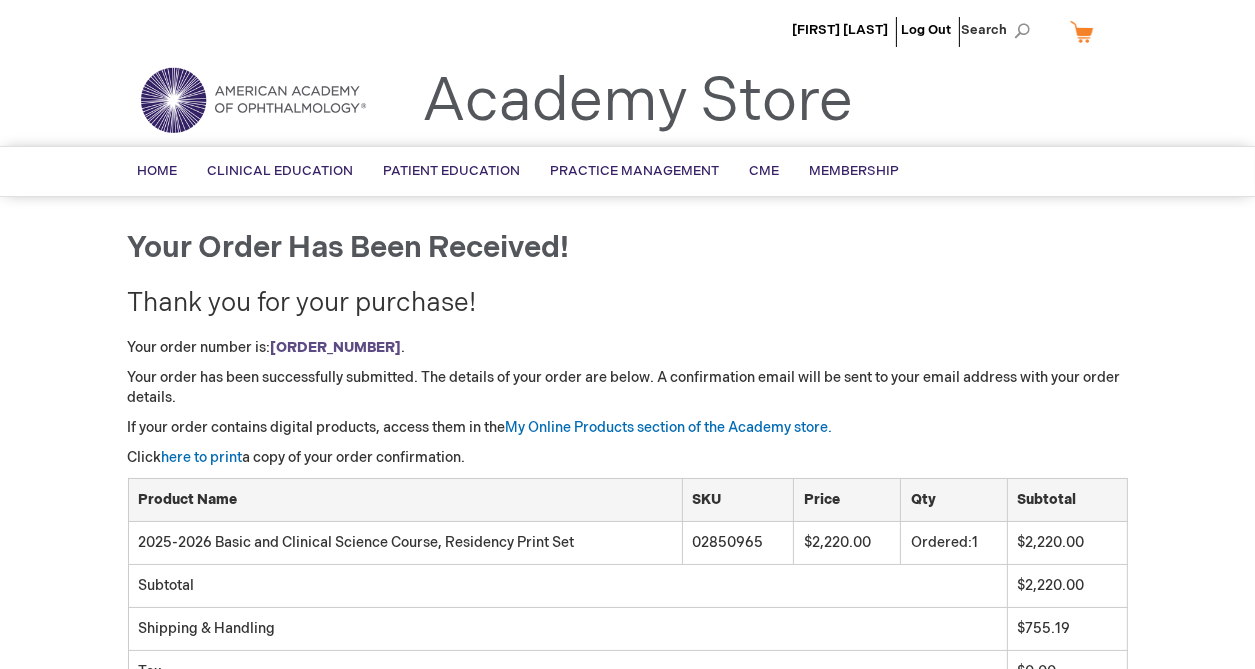 click on "Pauline Huang
Log Out
Search
My Cart
CLOSE RECENTLY ADDED ITEM(S)
Close
There are no items in your cart. Please select a category or enter a keyword in the search field to begin shopping.
Toggle Nav
Academy Store
Menu
Search
Search" at bounding box center [627, 609] 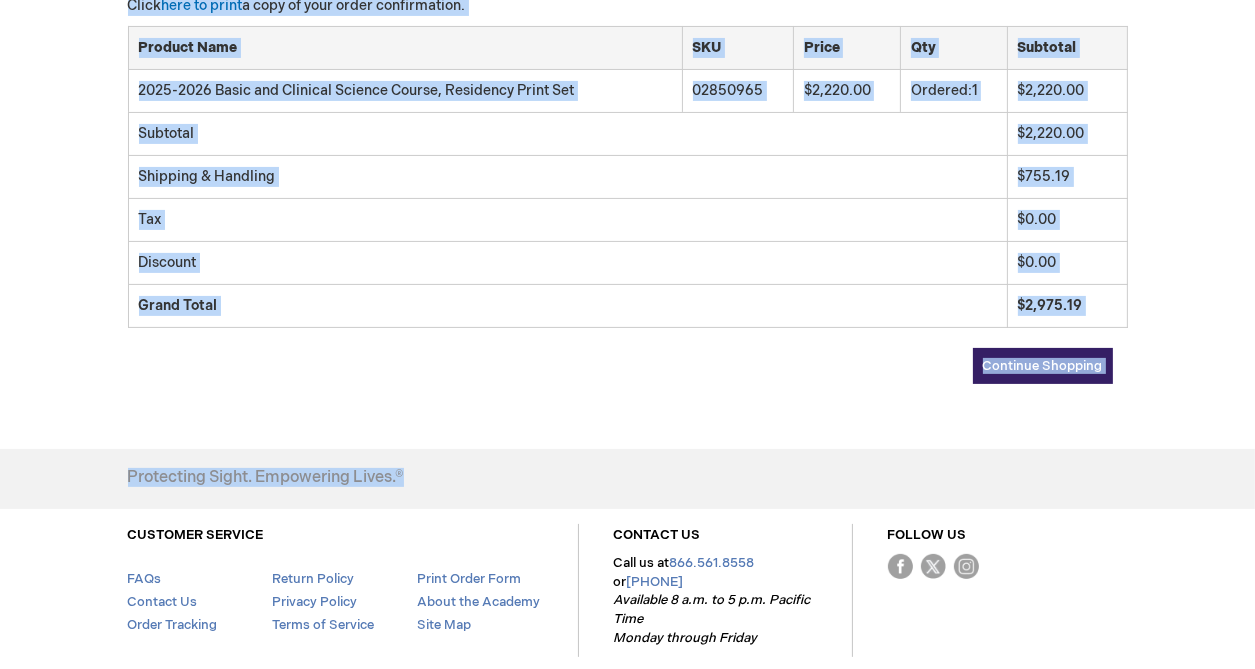 scroll, scrollTop: 480, scrollLeft: 0, axis: vertical 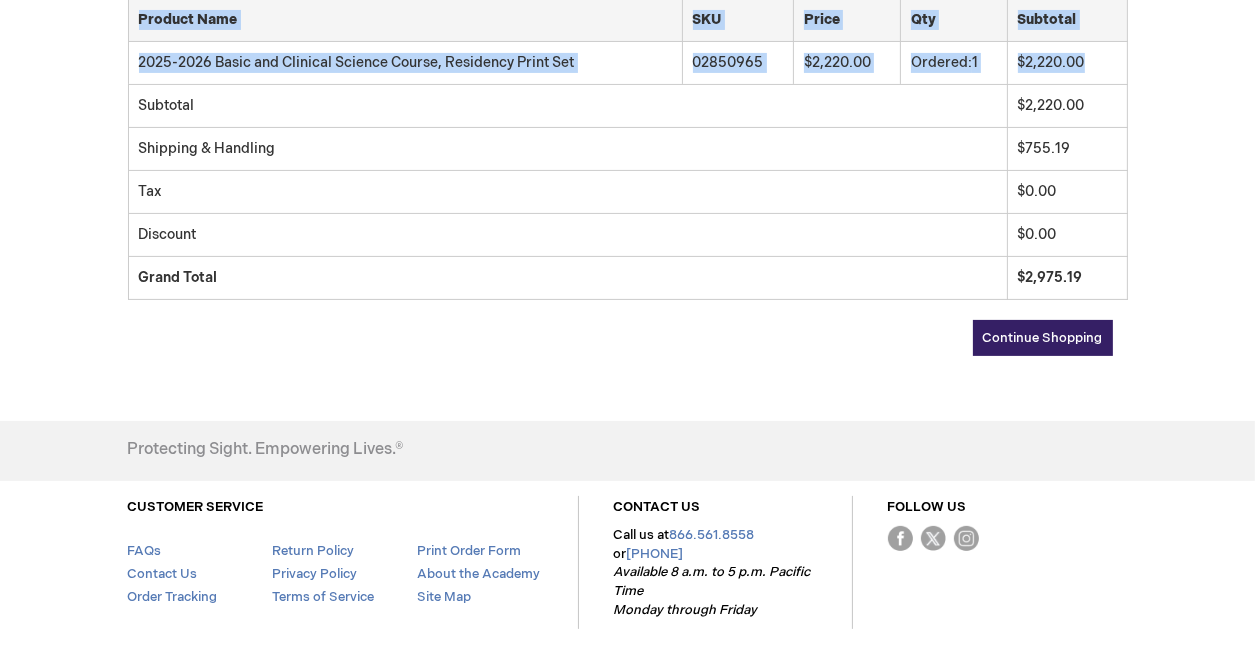 drag, startPoint x: 127, startPoint y: 235, endPoint x: 1132, endPoint y: 283, distance: 1006.1456 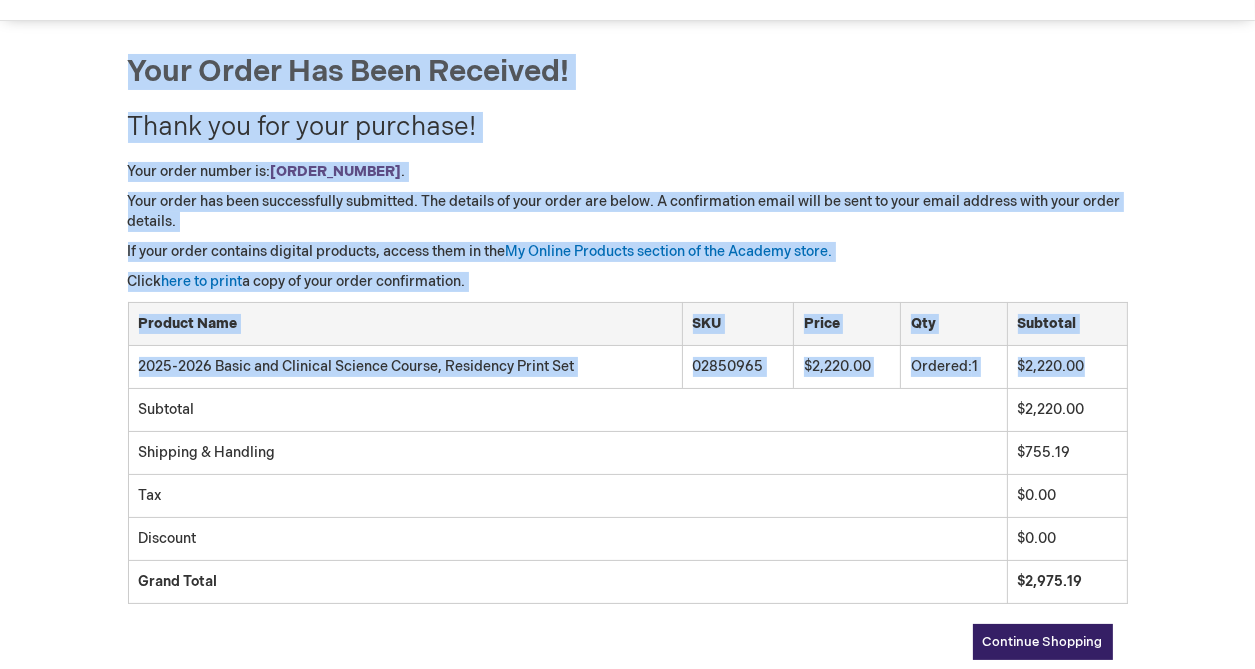 scroll, scrollTop: 80, scrollLeft: 0, axis: vertical 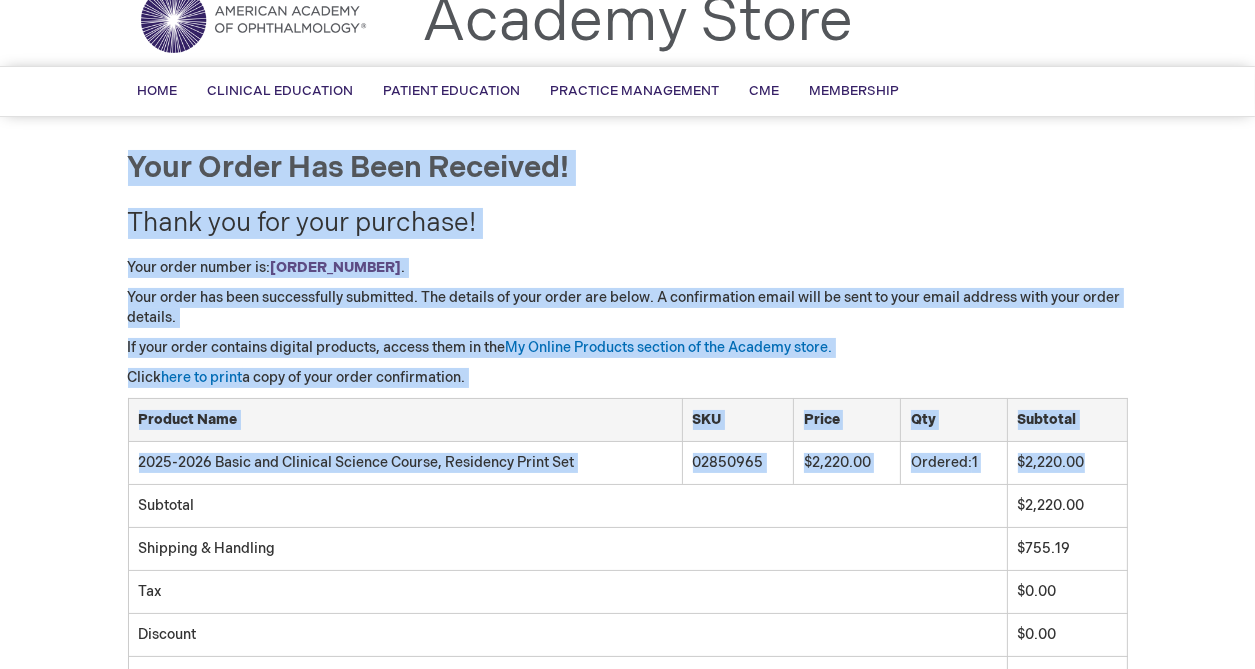 copy on "Your order has been received!
Thank you for your purchase!
Your order number is:  WA0065096 .
Your order has been successfully submitted. The details of your order are below. A confirmation email will be sent to your email address with your order details.
If your order contains digital products, access them in the  My Online Products section of the Academy store.
Click  here to print  a copy of your order confirmation.
Items Ordered
Product Name
SKU
Price
Qty
Subtotal
2025-2026 Basic and Clinical Science Course, Residency Print Set
02850965
$2,220.00
Ordered:
1
$2,220.00       ..." 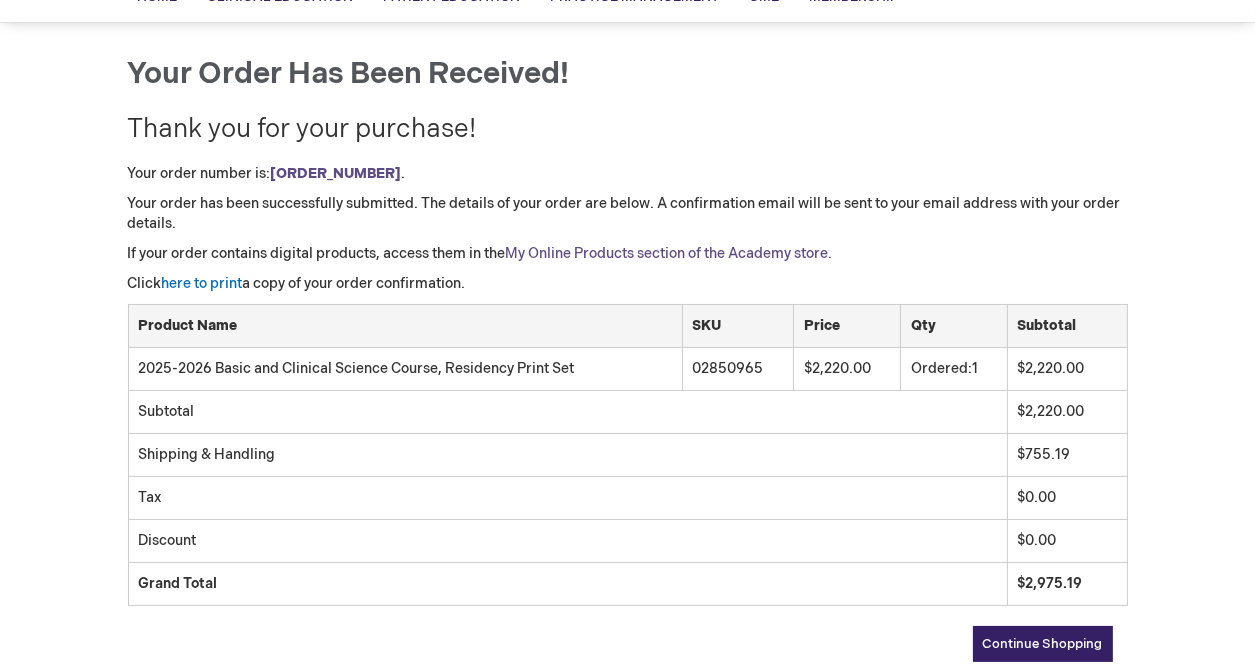 scroll, scrollTop: 147, scrollLeft: 0, axis: vertical 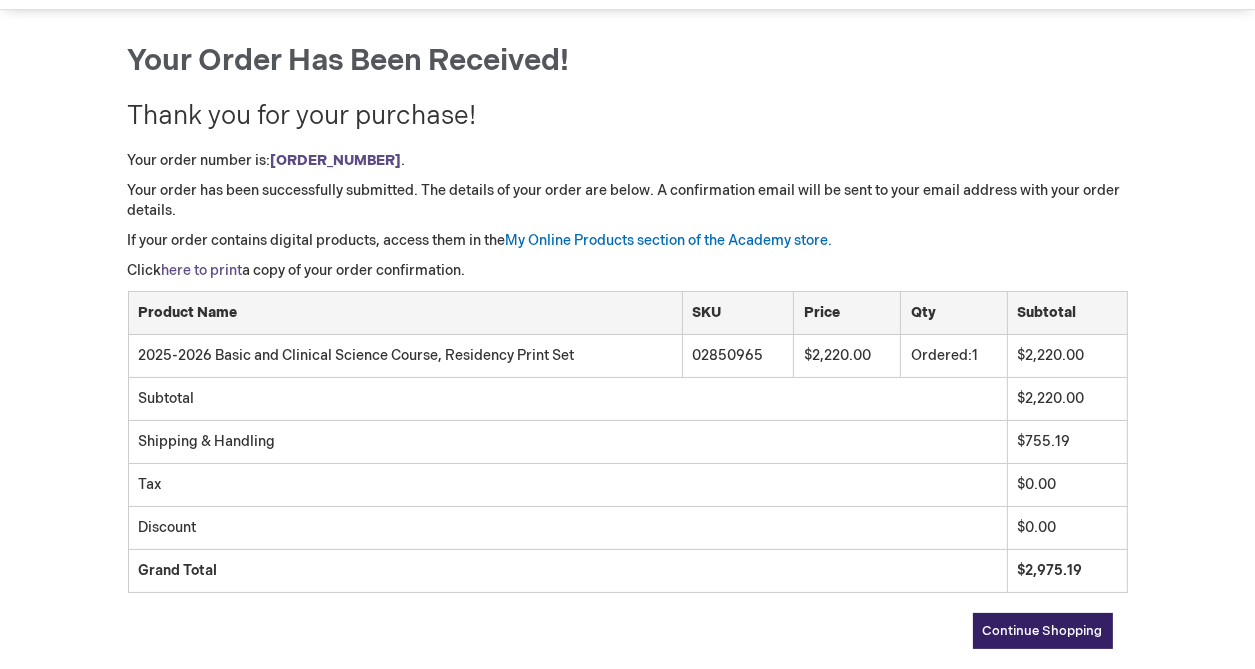 click on "here to print" at bounding box center (202, 270) 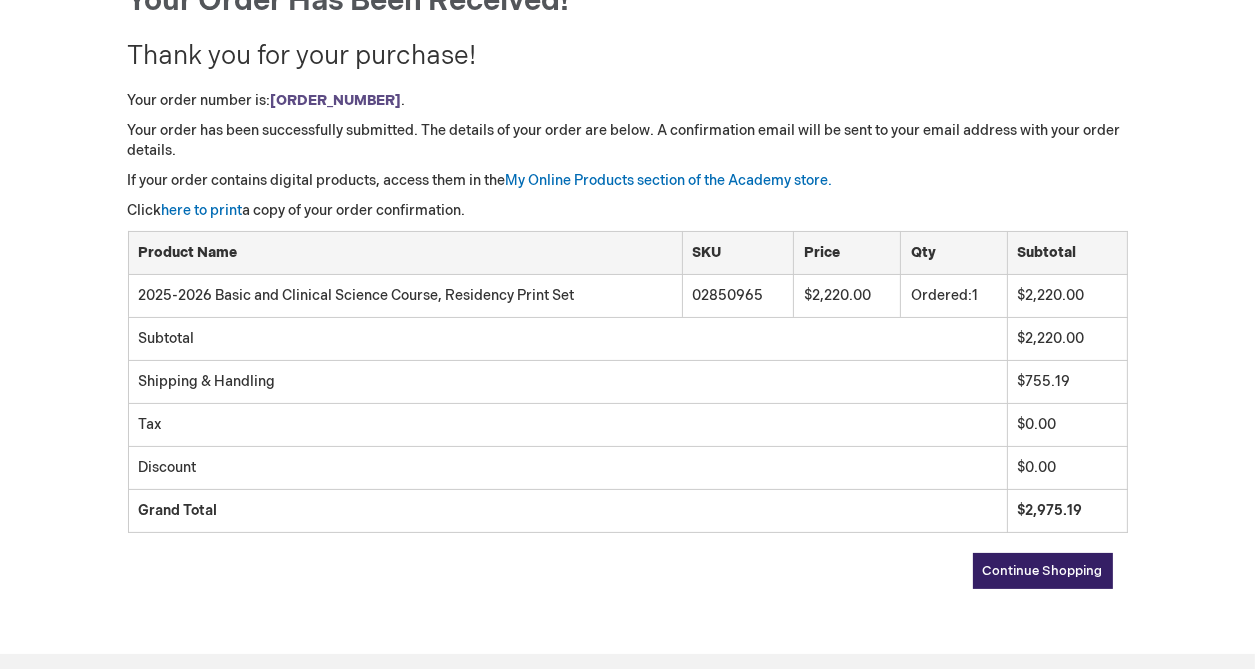 scroll, scrollTop: 147, scrollLeft: 0, axis: vertical 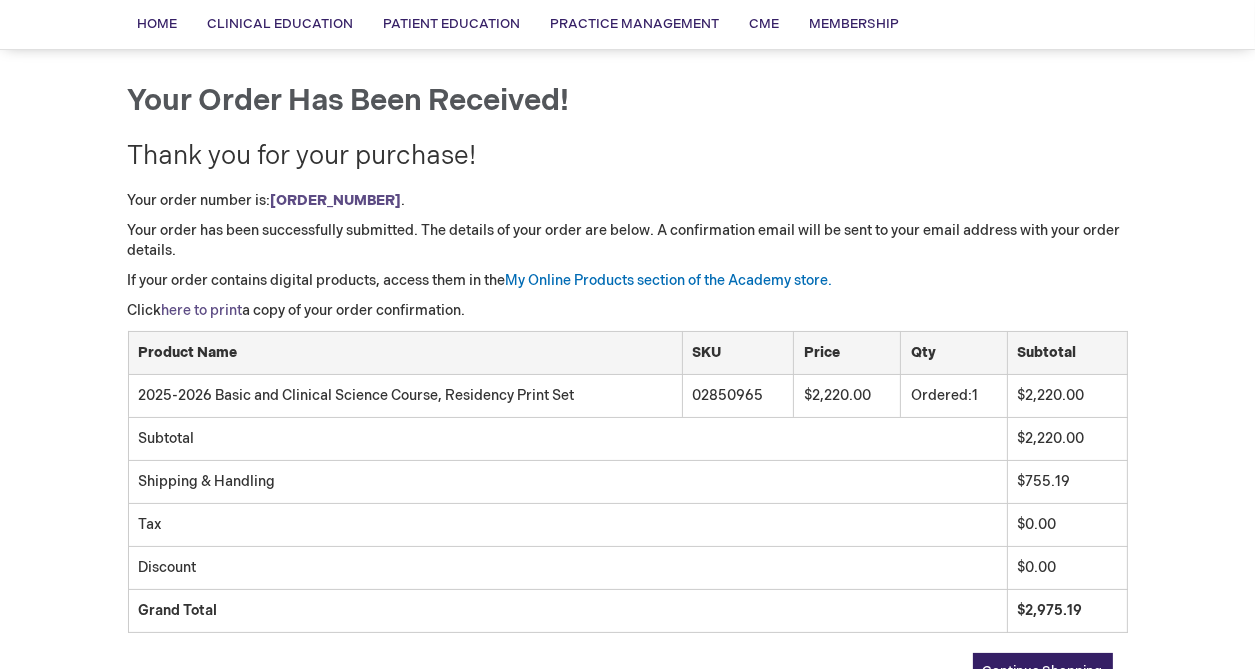 click on "here to print" at bounding box center (202, 310) 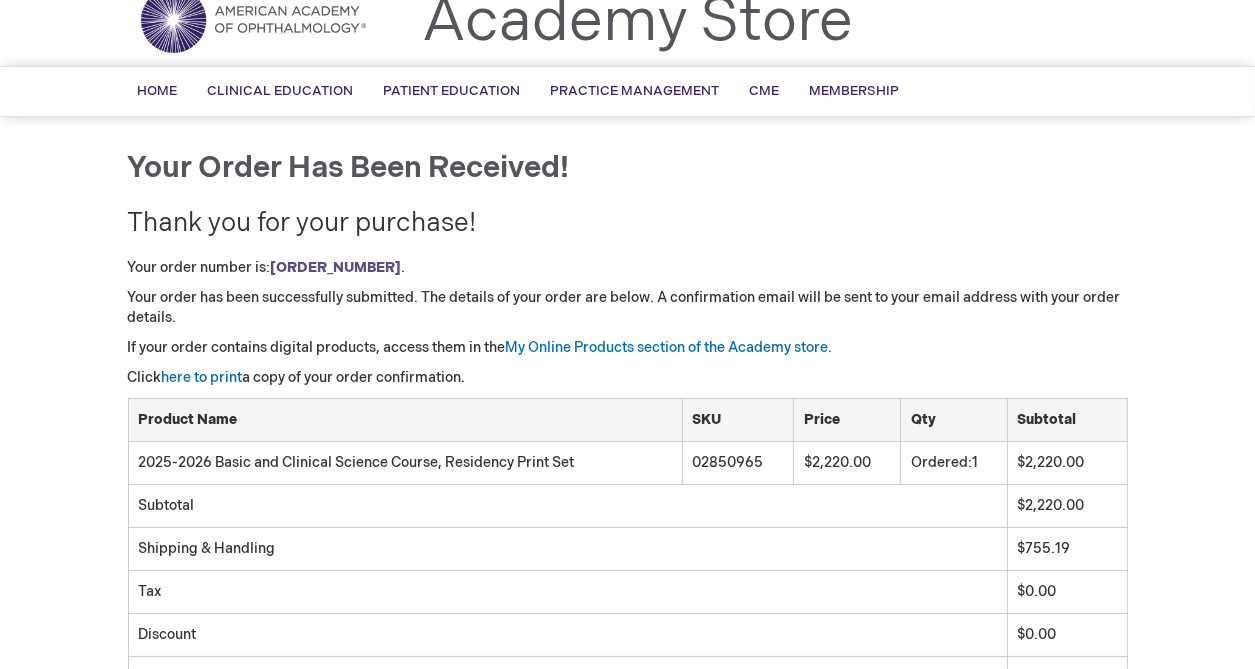 scroll, scrollTop: 0, scrollLeft: 0, axis: both 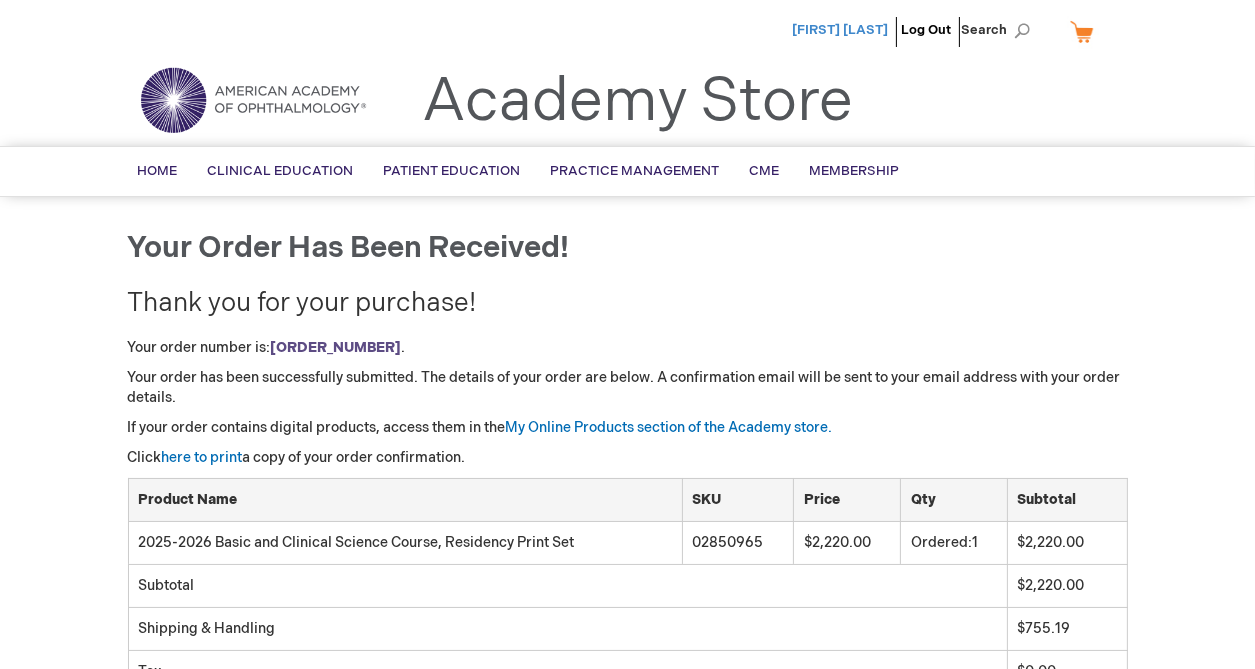 click on "[FIRST] [LAST]" at bounding box center [841, 30] 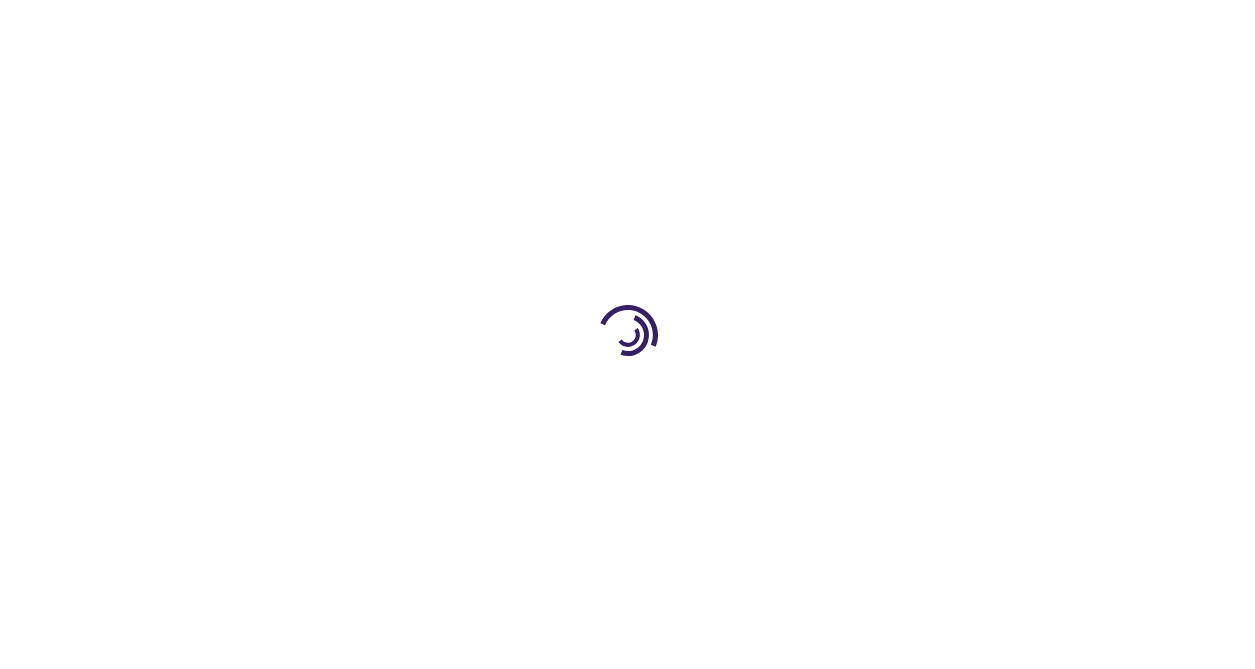 scroll, scrollTop: 0, scrollLeft: 0, axis: both 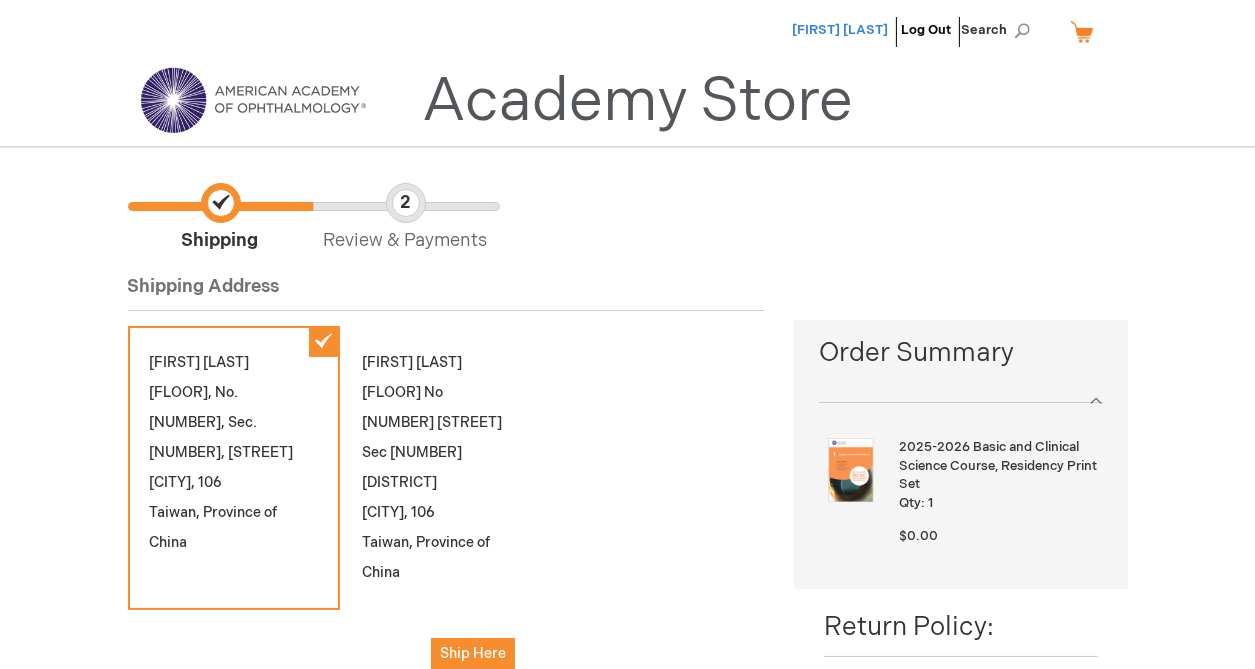 click on "[FIRST] [LAST]" at bounding box center (841, 30) 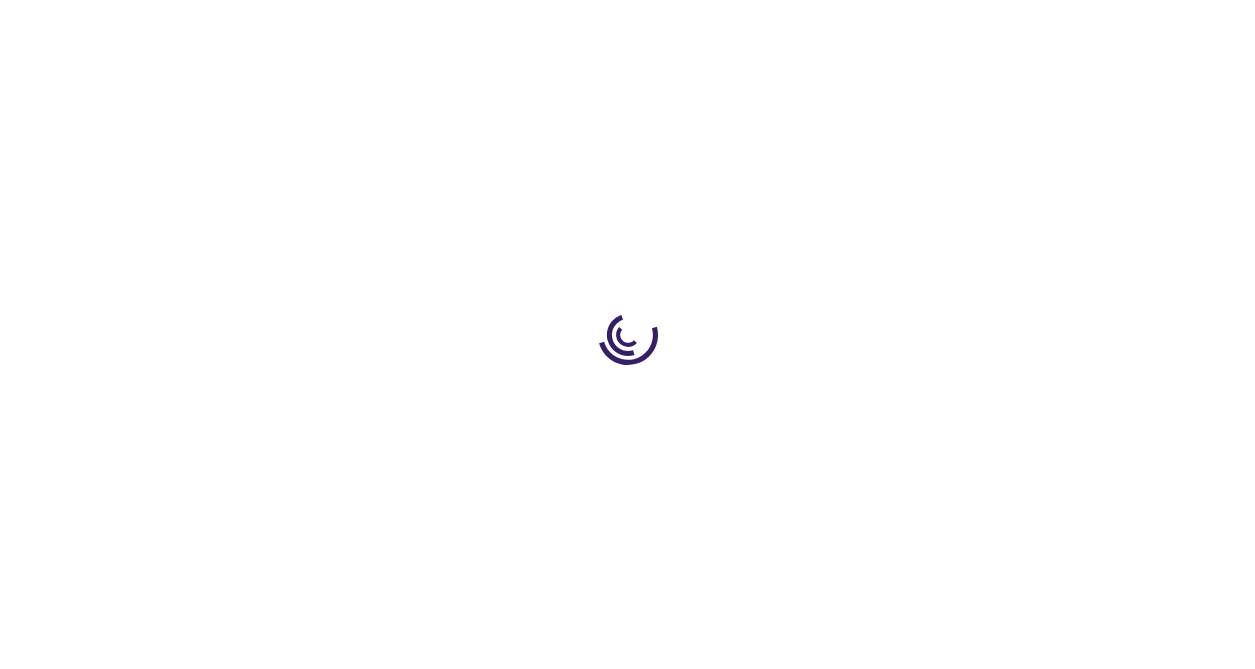scroll, scrollTop: 0, scrollLeft: 0, axis: both 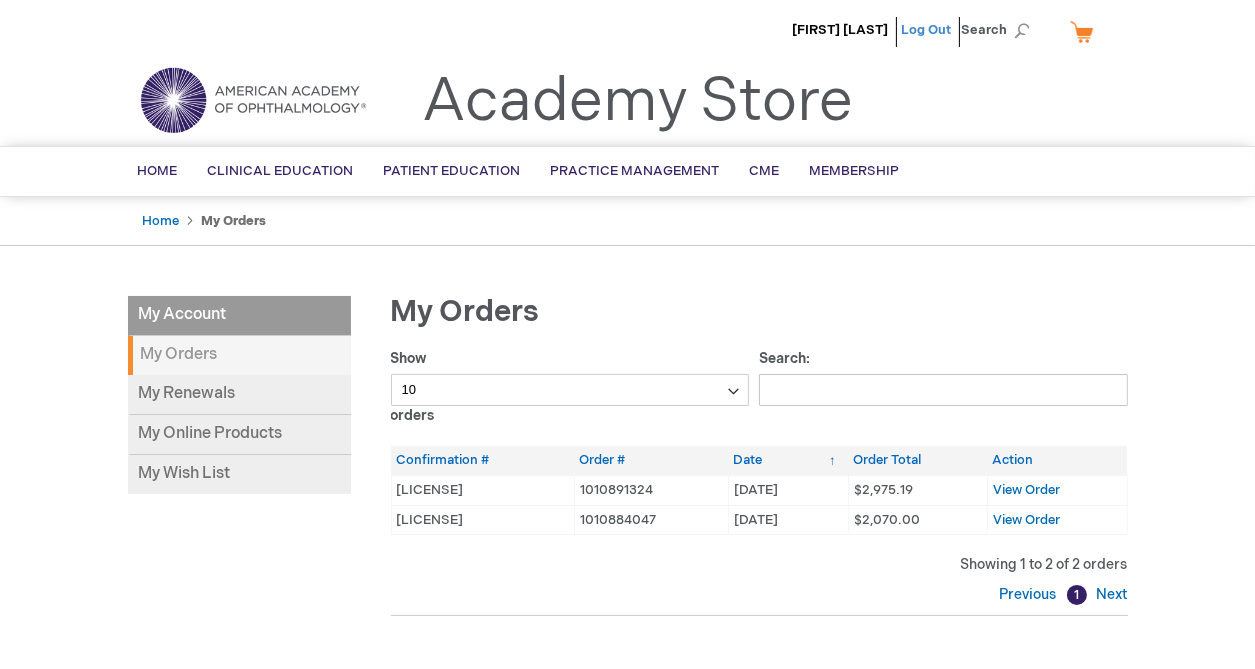 click on "Log Out" at bounding box center [927, 30] 